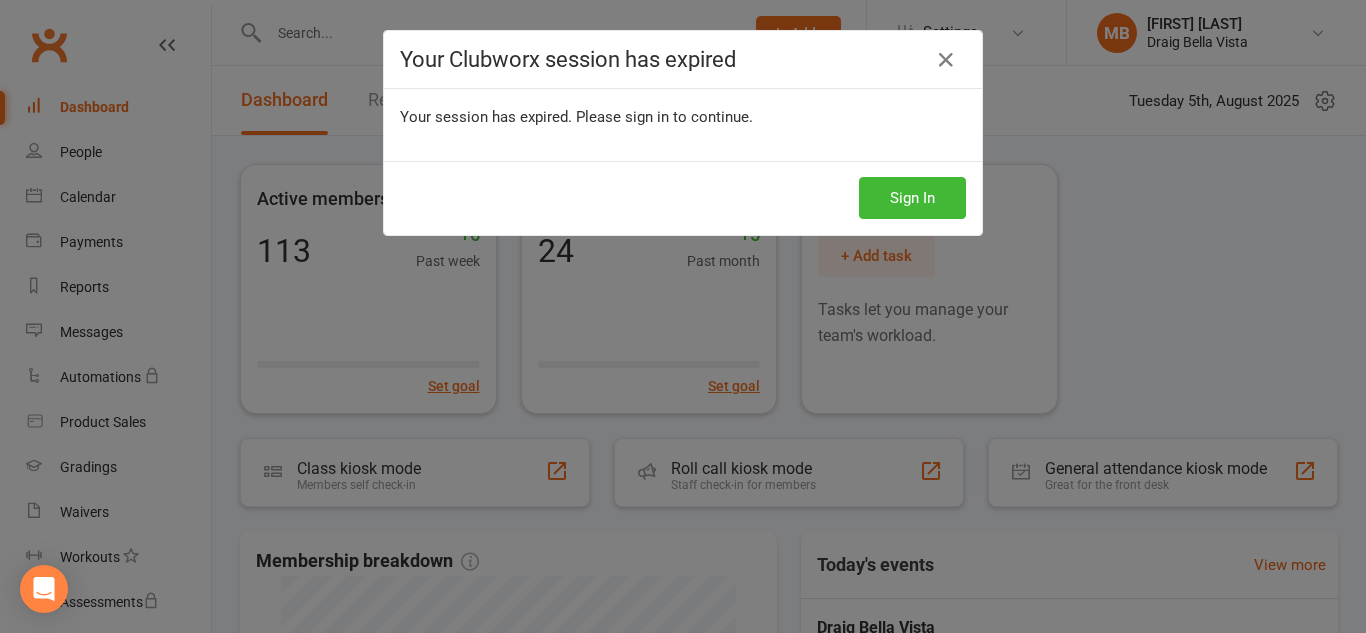 scroll, scrollTop: 0, scrollLeft: 0, axis: both 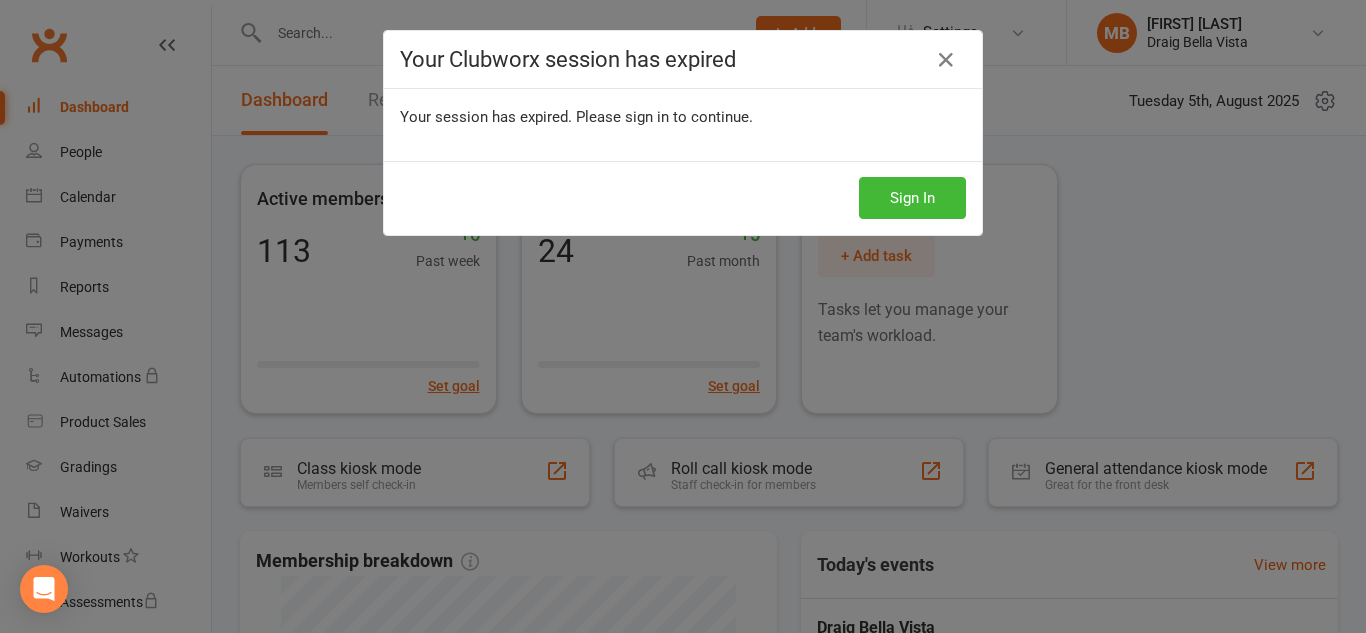 click on "Your Clubworx session has expired Your session has expired. Please sign in to continue. Sign In" at bounding box center (683, 316) 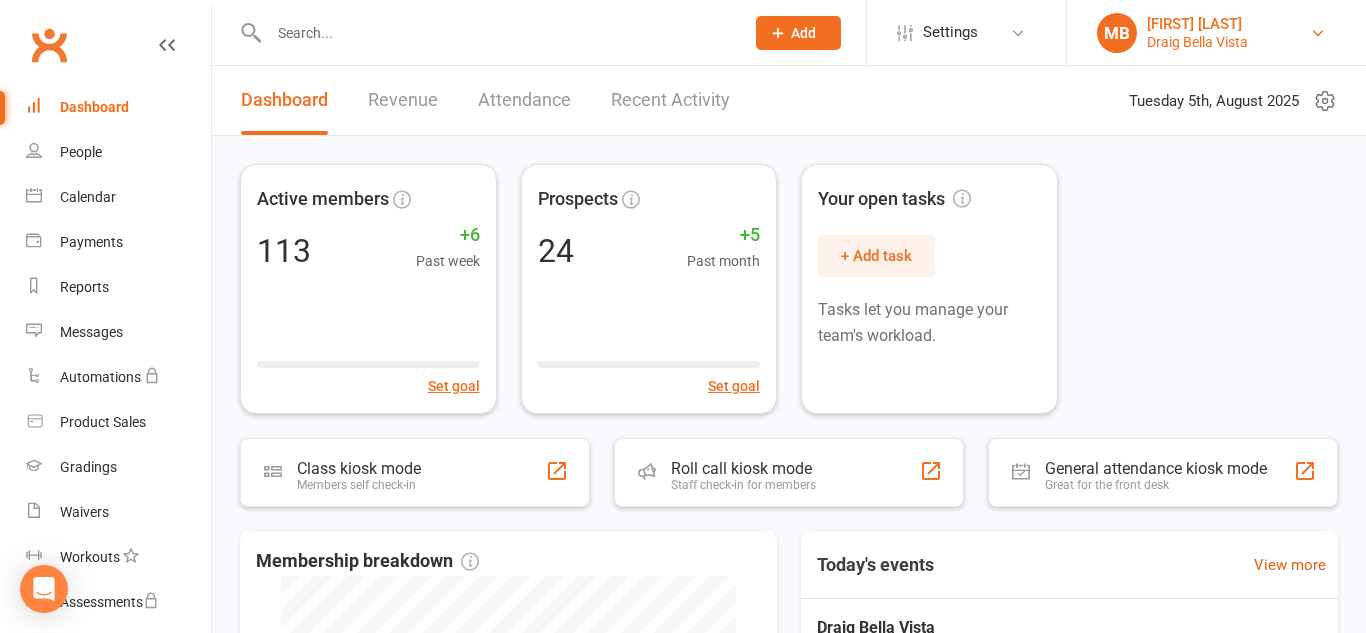 click on "[FIRST] [LAST] [BRAND] [BRAND] [BRAND]" at bounding box center (1216, 33) 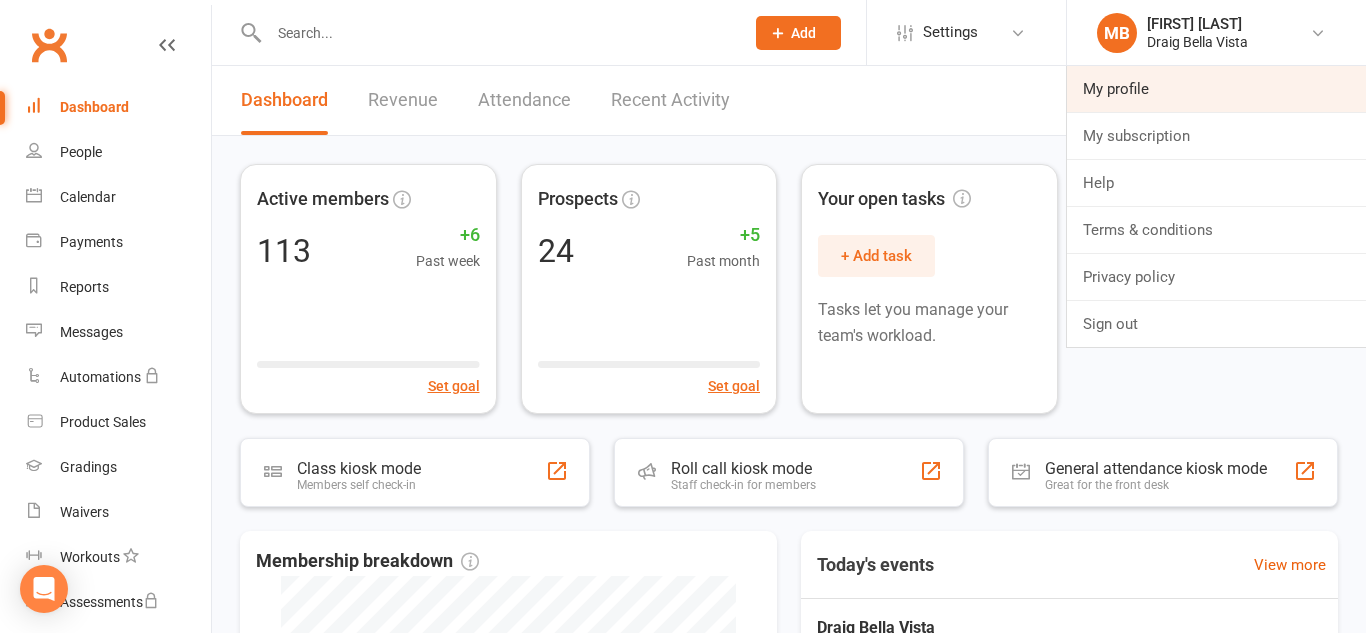 click on "My profile" at bounding box center [1216, 89] 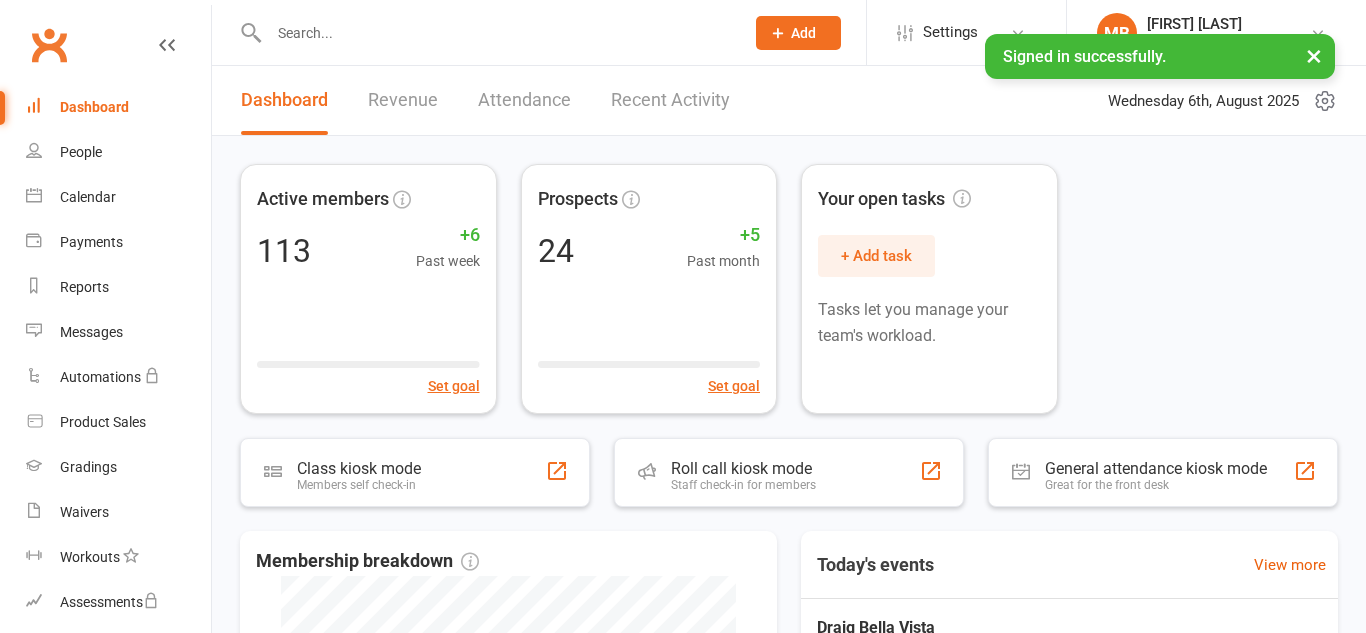 scroll, scrollTop: 0, scrollLeft: 0, axis: both 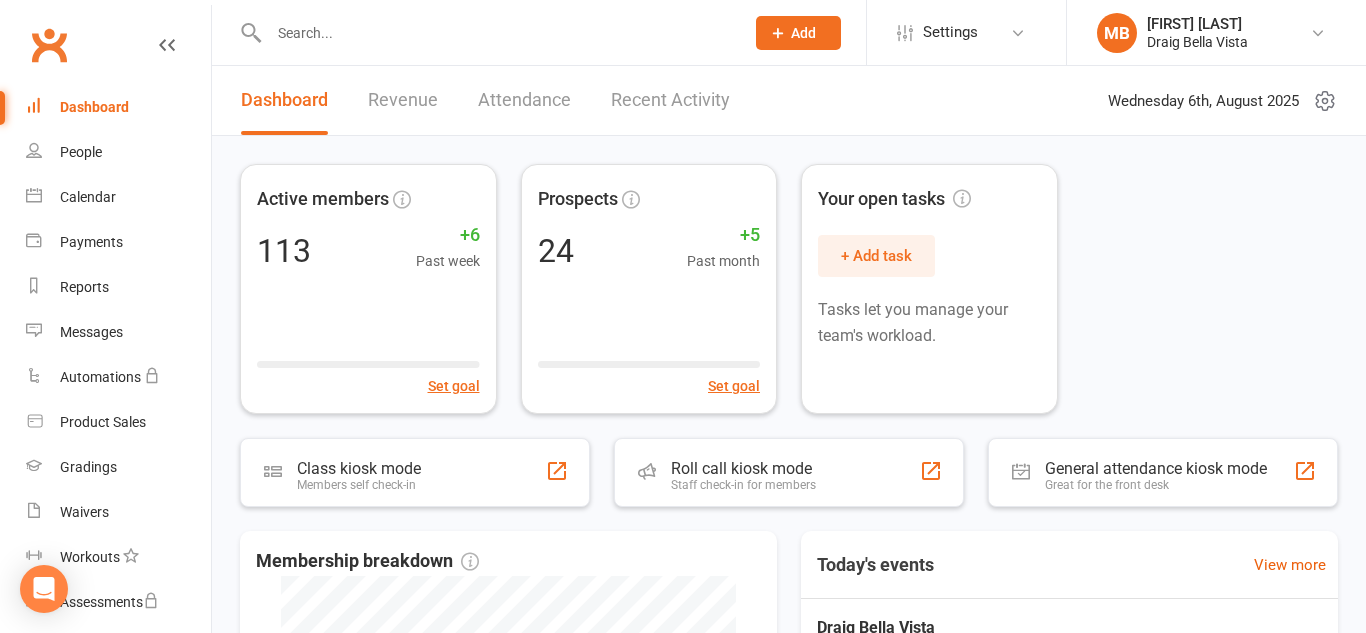 click at bounding box center [496, 33] 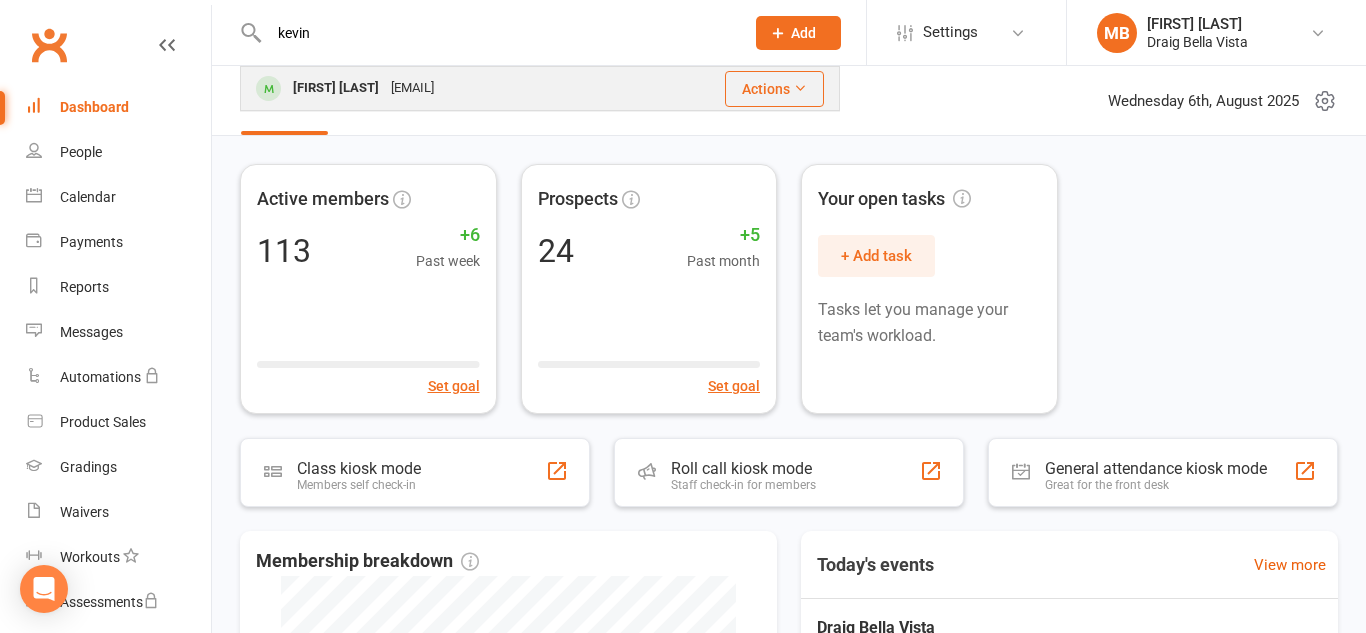 type on "kevin" 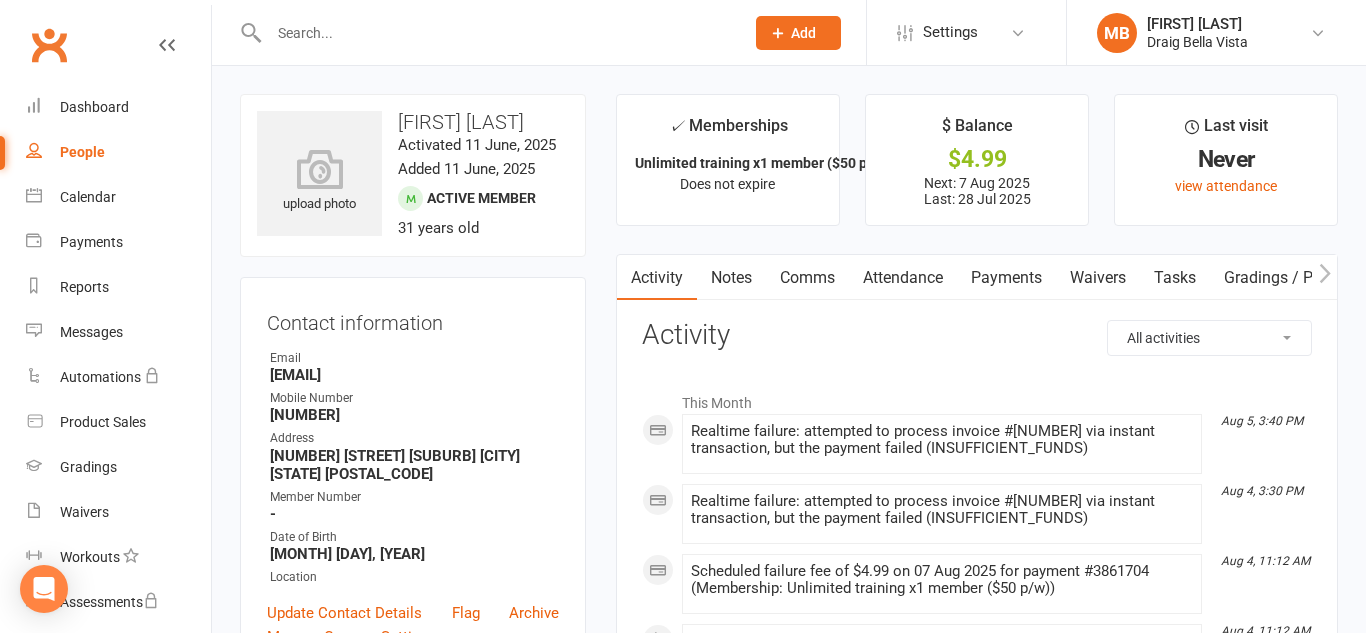 click on "Payments" at bounding box center [1006, 278] 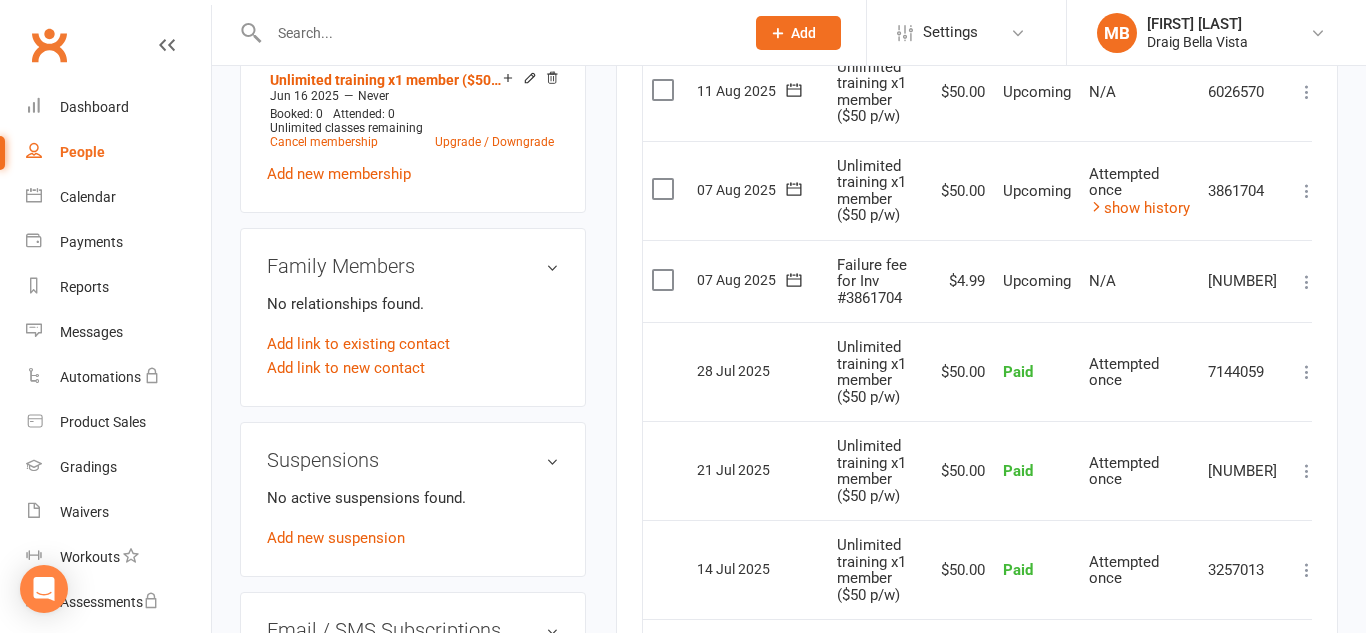 scroll, scrollTop: 861, scrollLeft: 0, axis: vertical 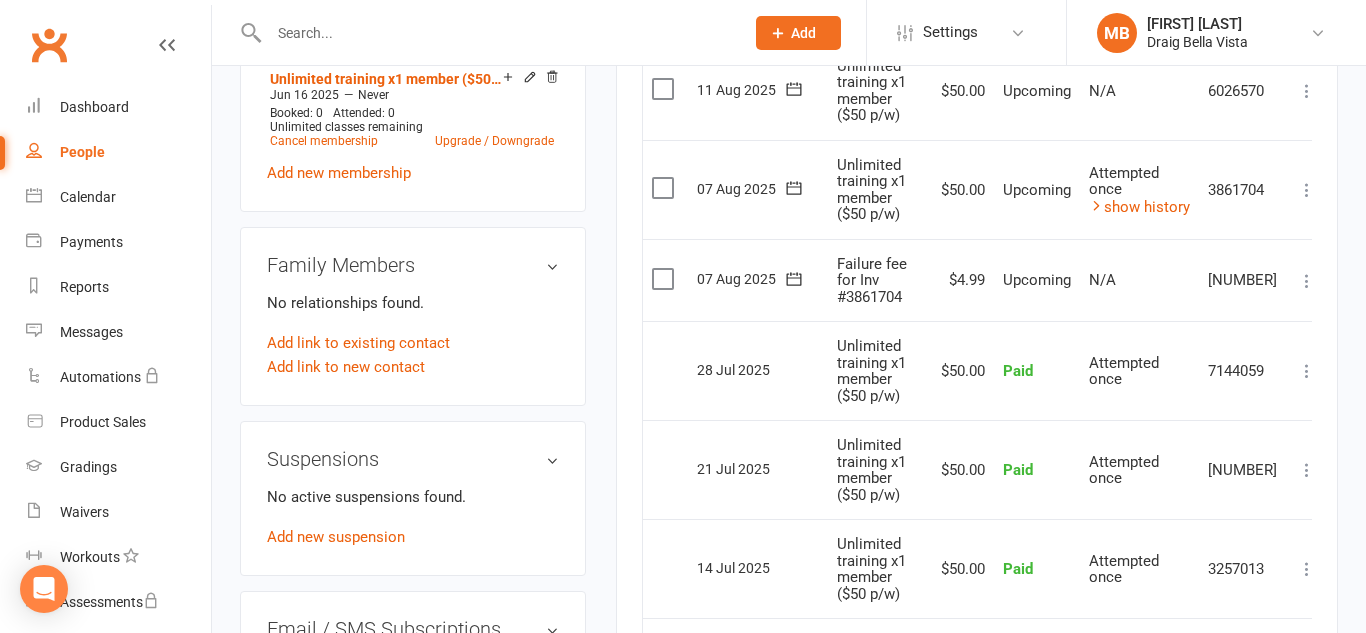 click at bounding box center [1307, 190] 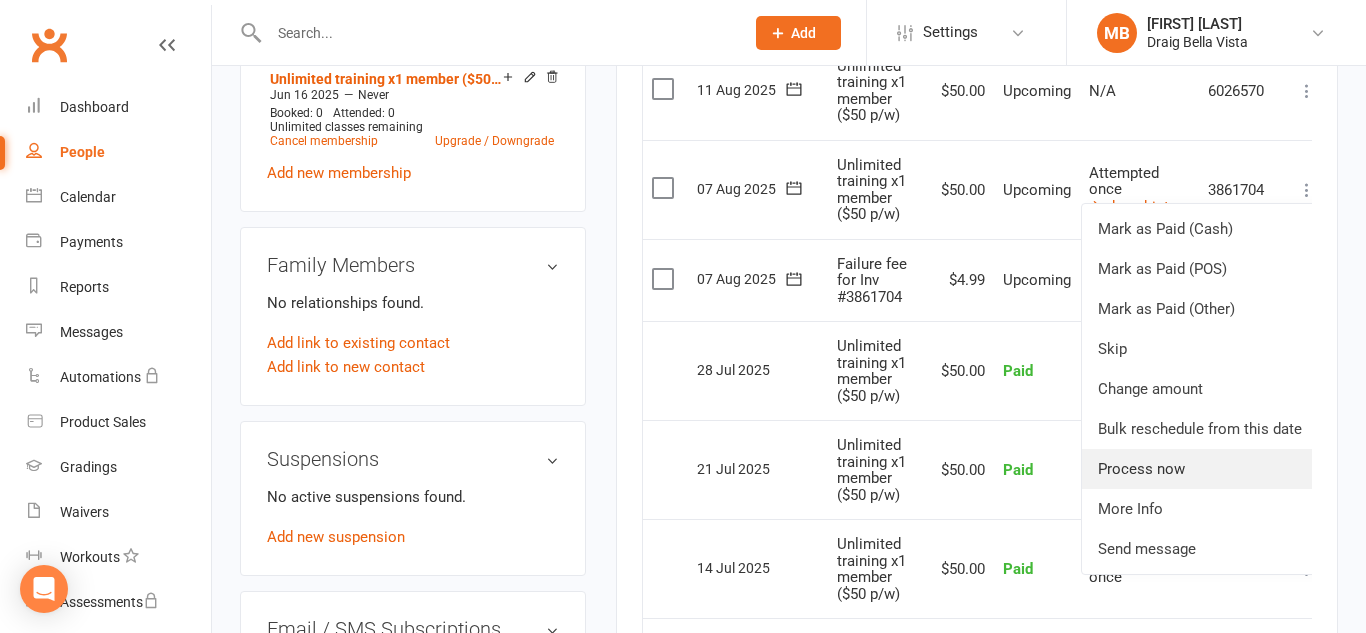 click on "Process now" at bounding box center [1200, 469] 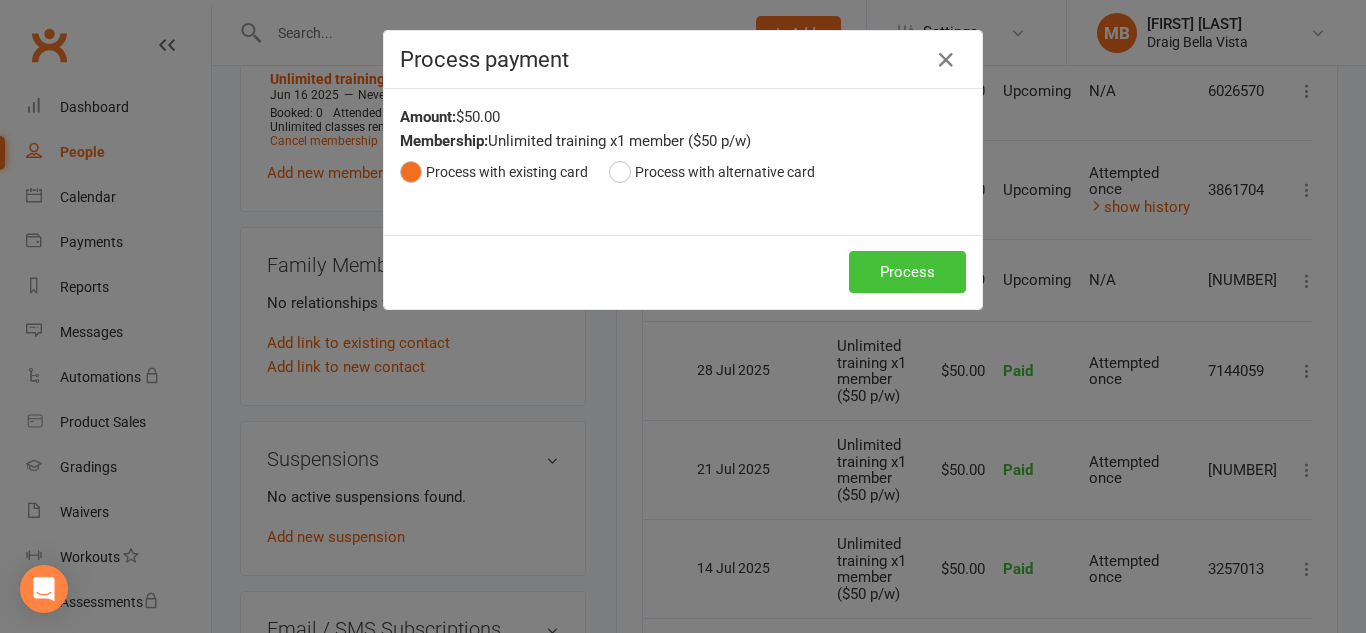 click on "Process" at bounding box center [907, 272] 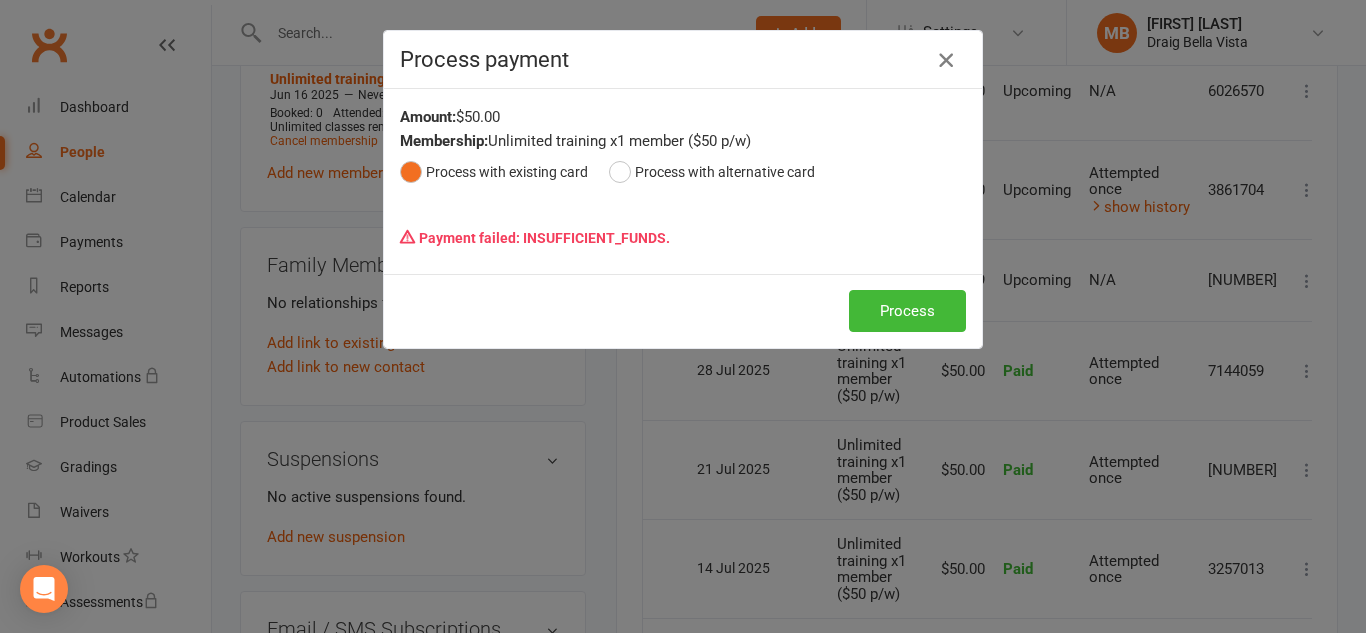 click at bounding box center (946, 60) 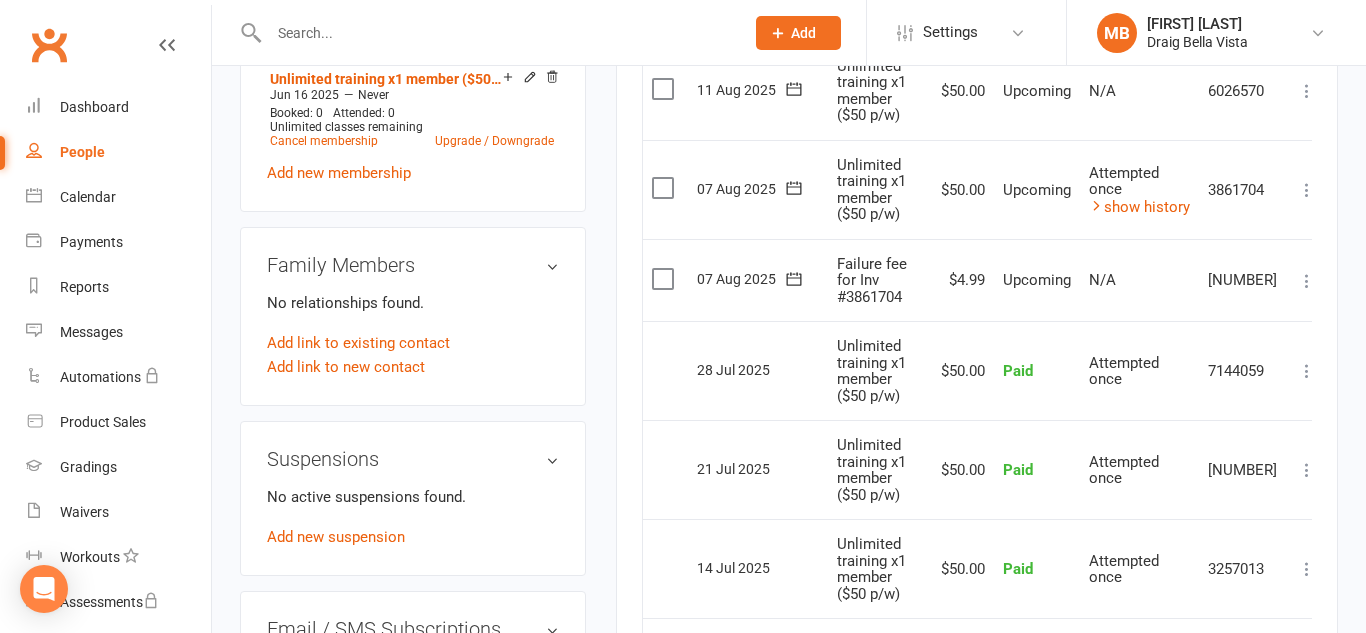click at bounding box center [496, 33] 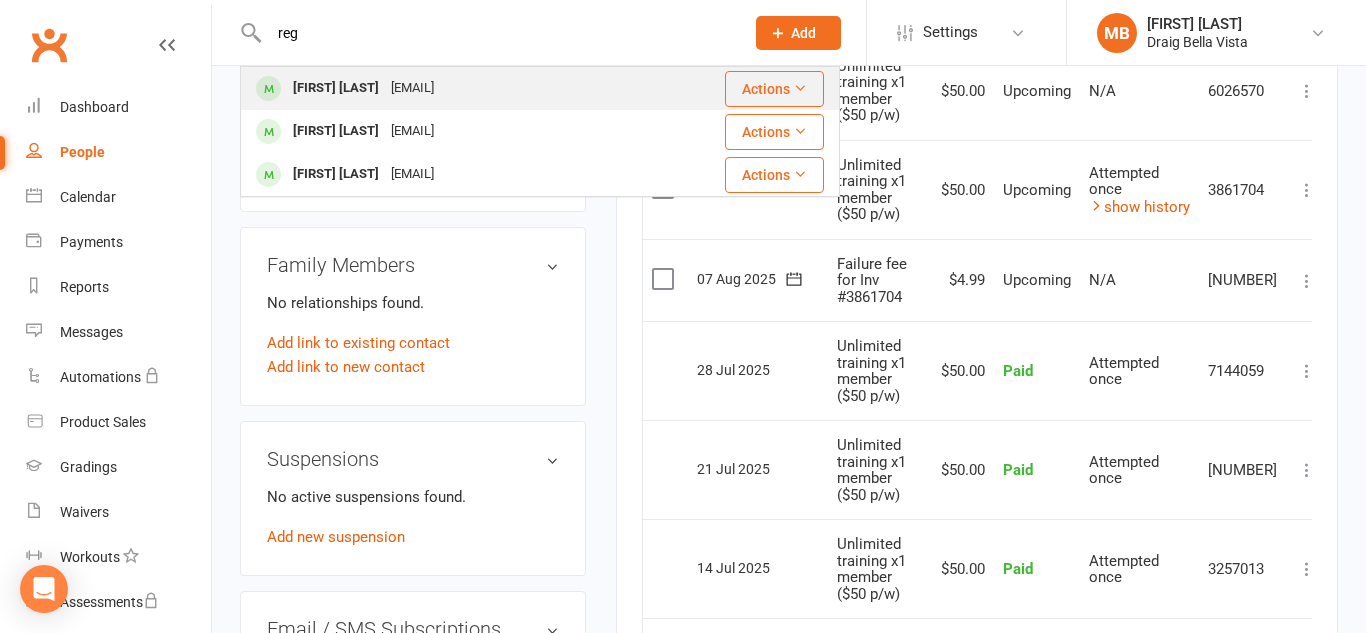type on "reg" 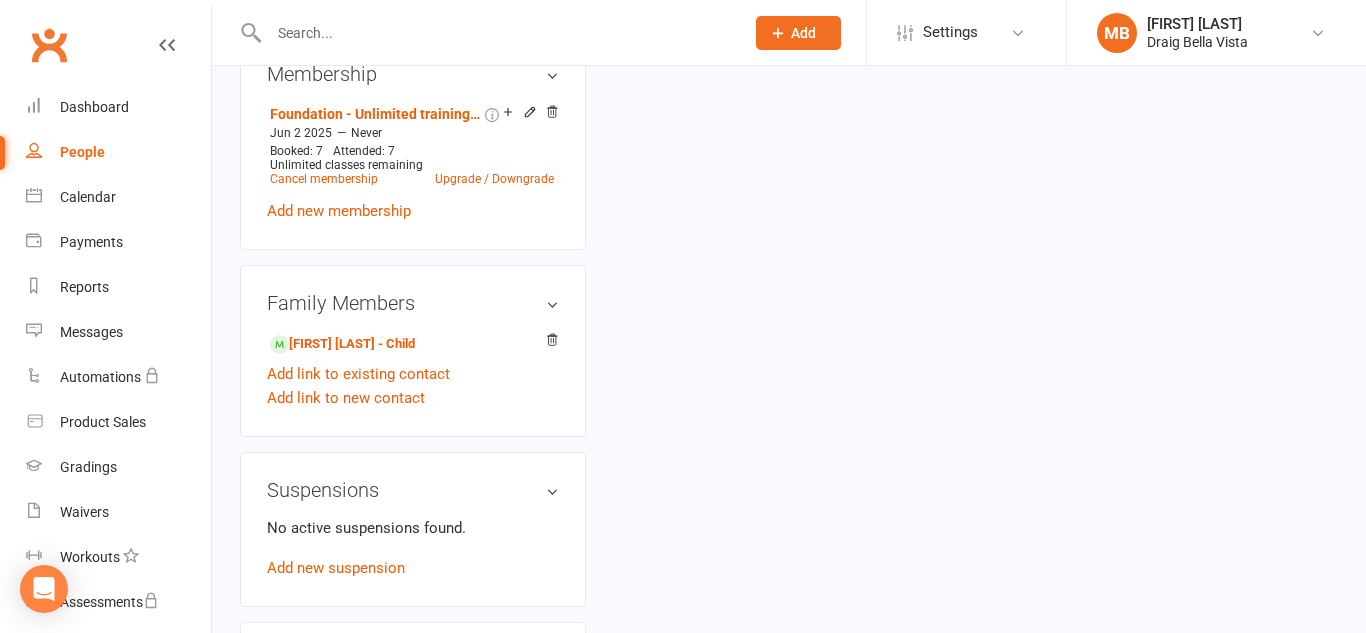 scroll, scrollTop: 0, scrollLeft: 0, axis: both 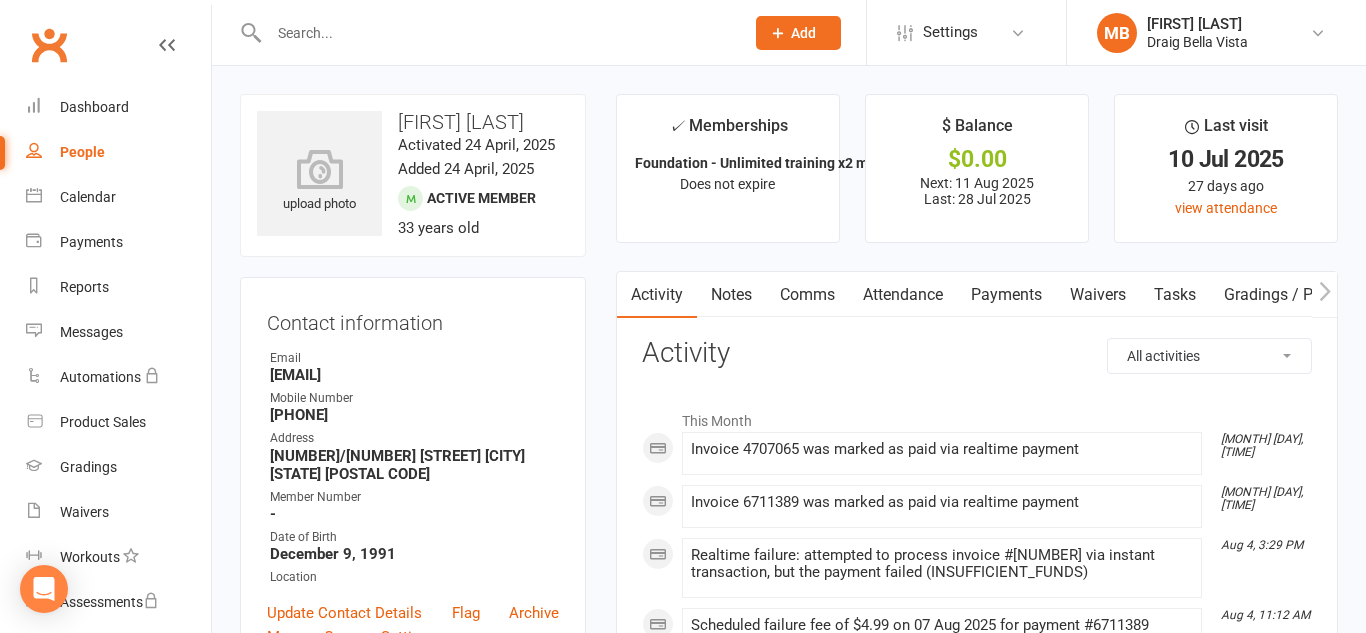 click on "Payments" at bounding box center (1006, 295) 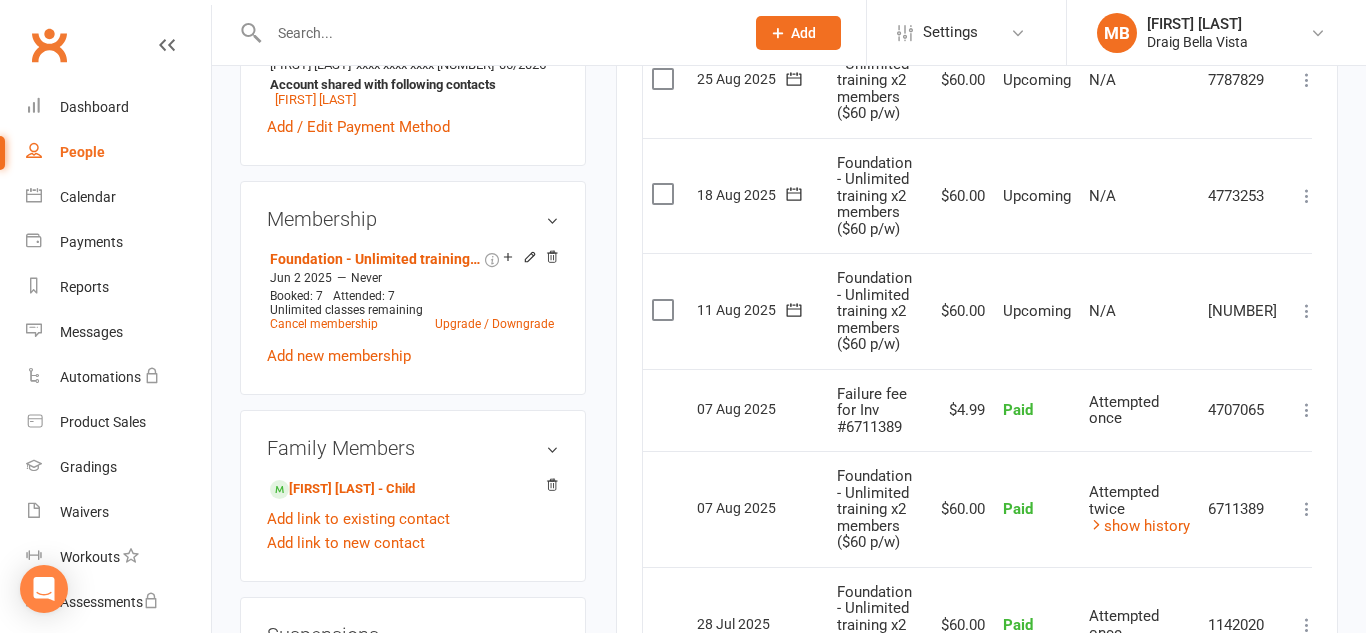 scroll, scrollTop: 713, scrollLeft: 0, axis: vertical 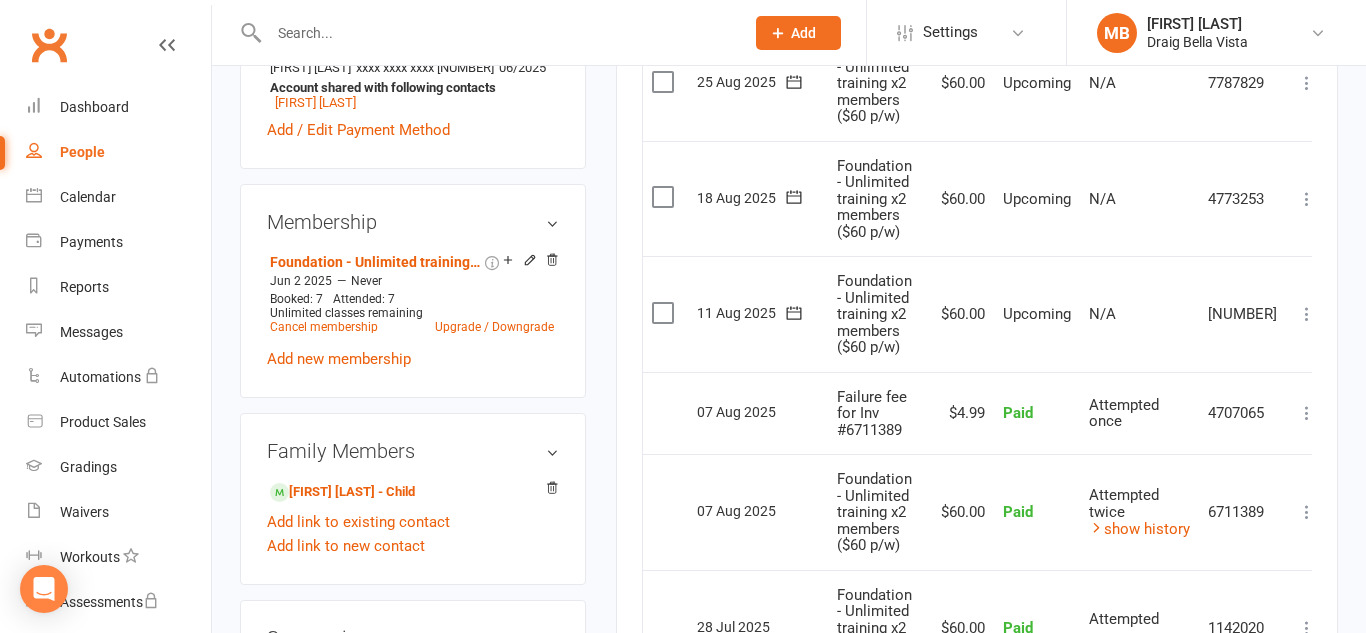click at bounding box center (496, 33) 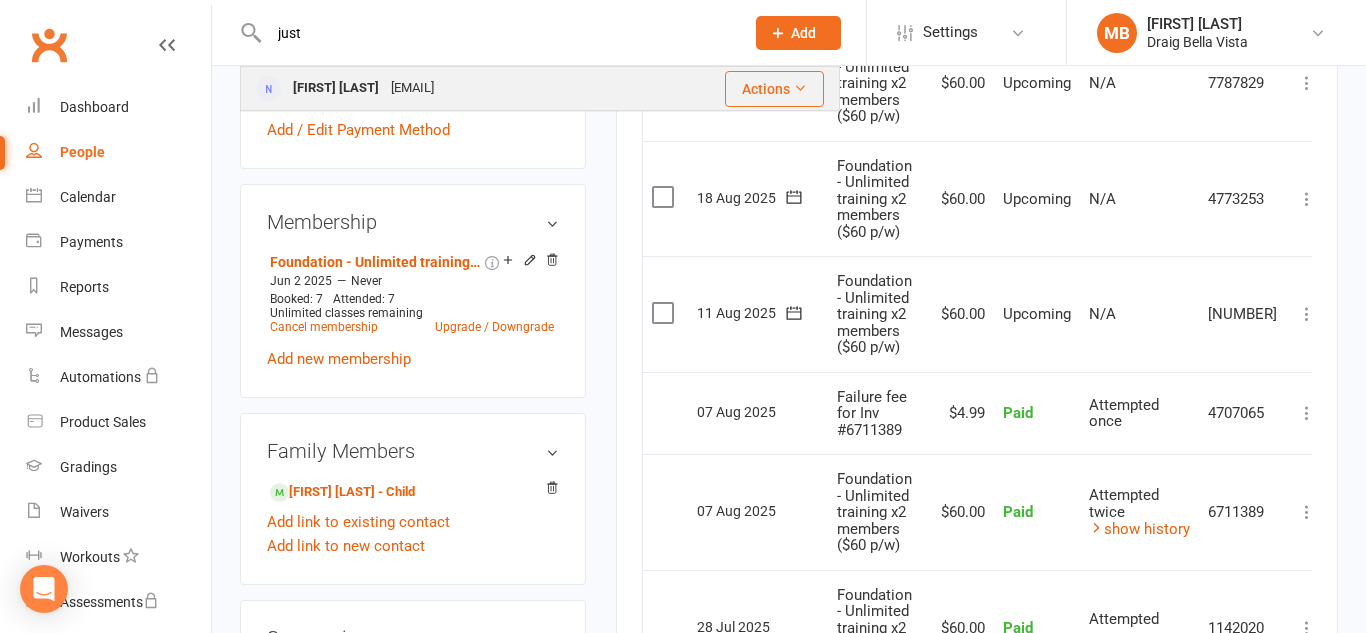type on "just" 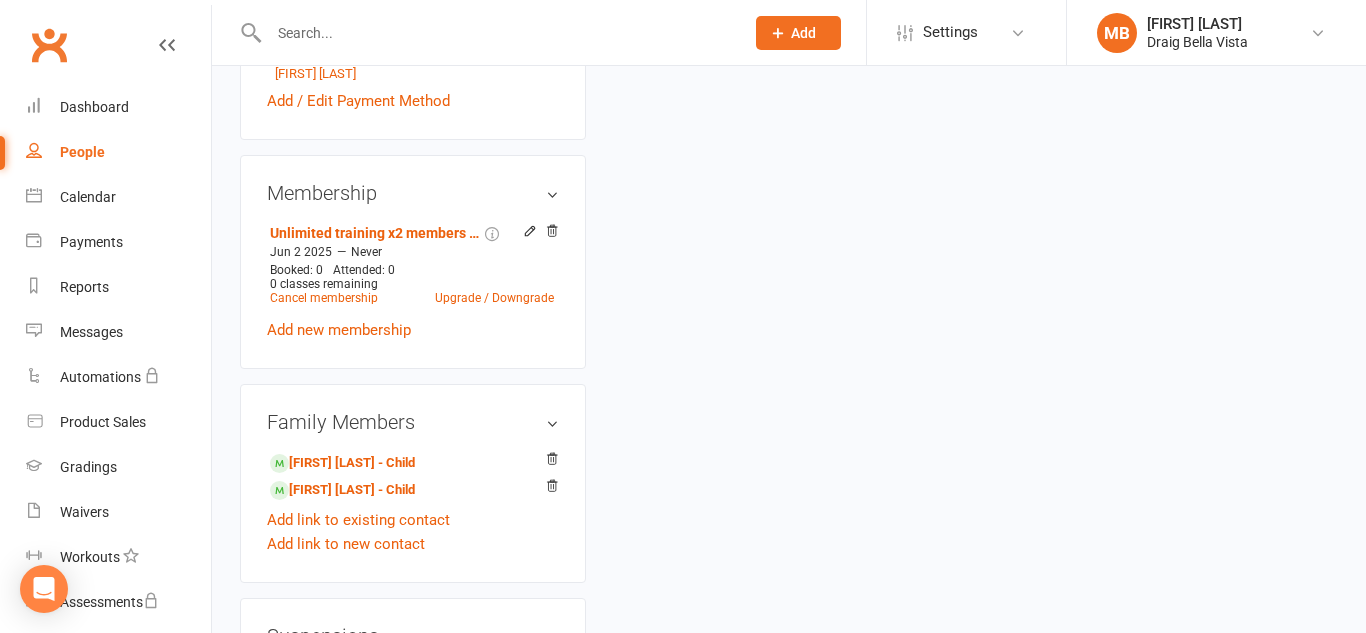 scroll, scrollTop: 0, scrollLeft: 0, axis: both 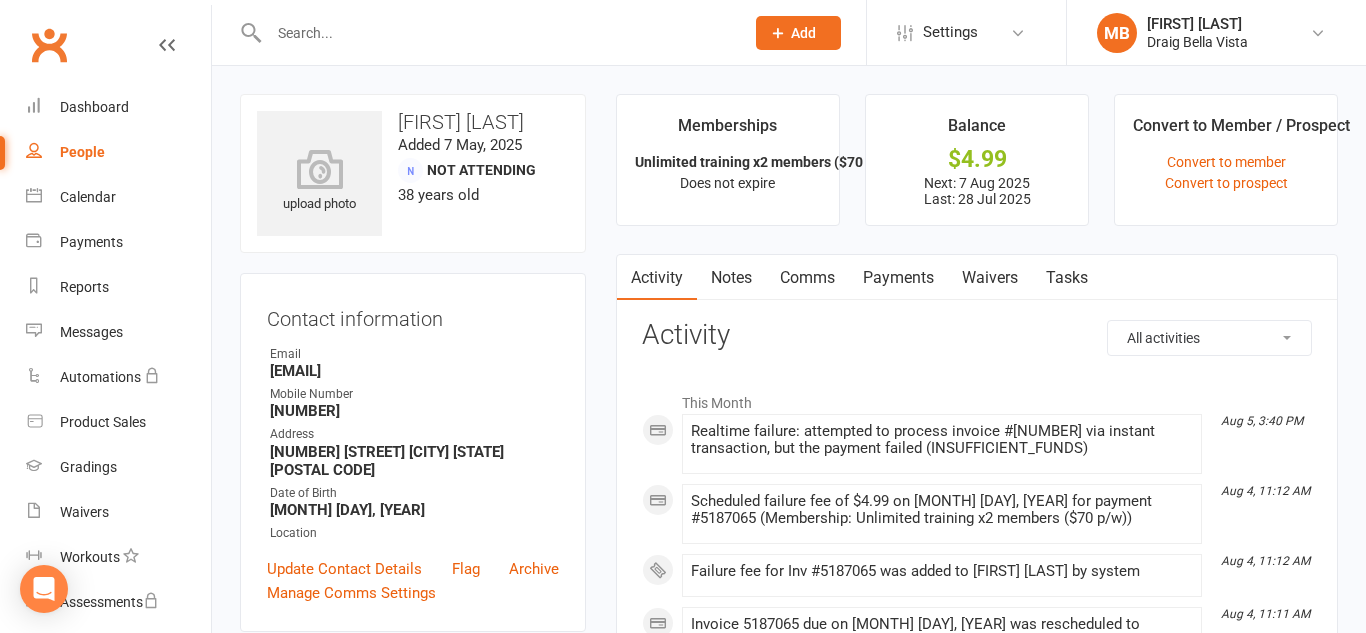 click on "Payments" at bounding box center [898, 278] 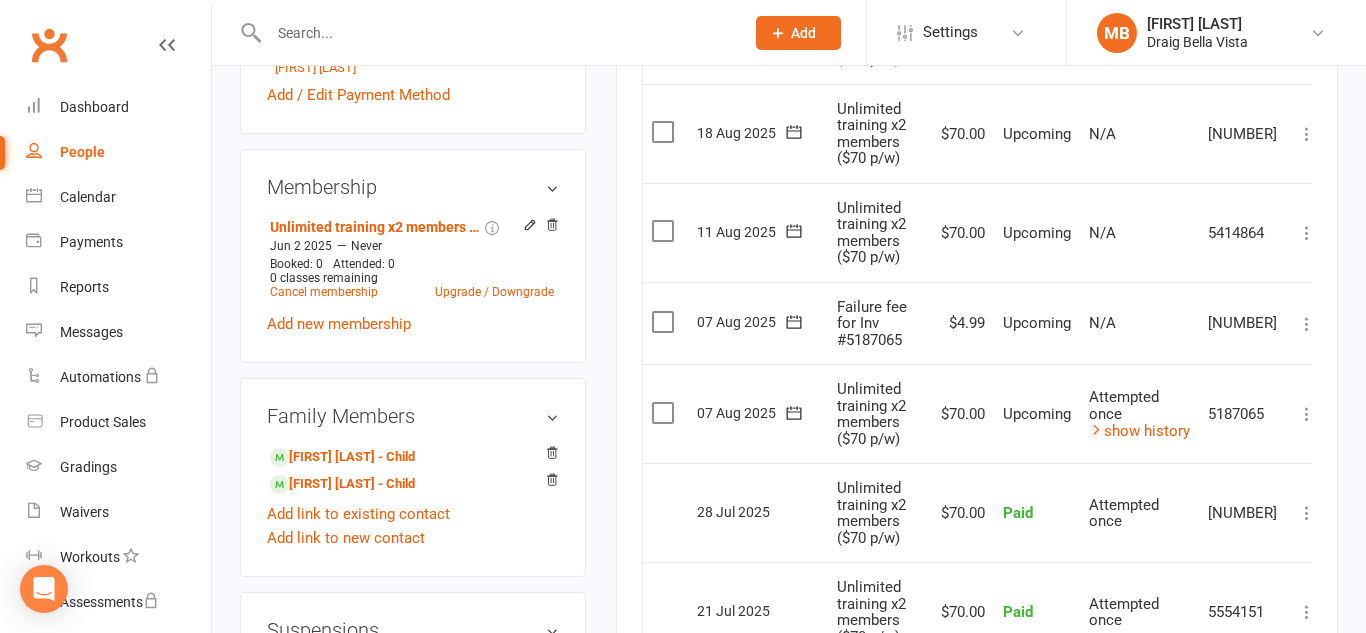 scroll, scrollTop: 718, scrollLeft: 0, axis: vertical 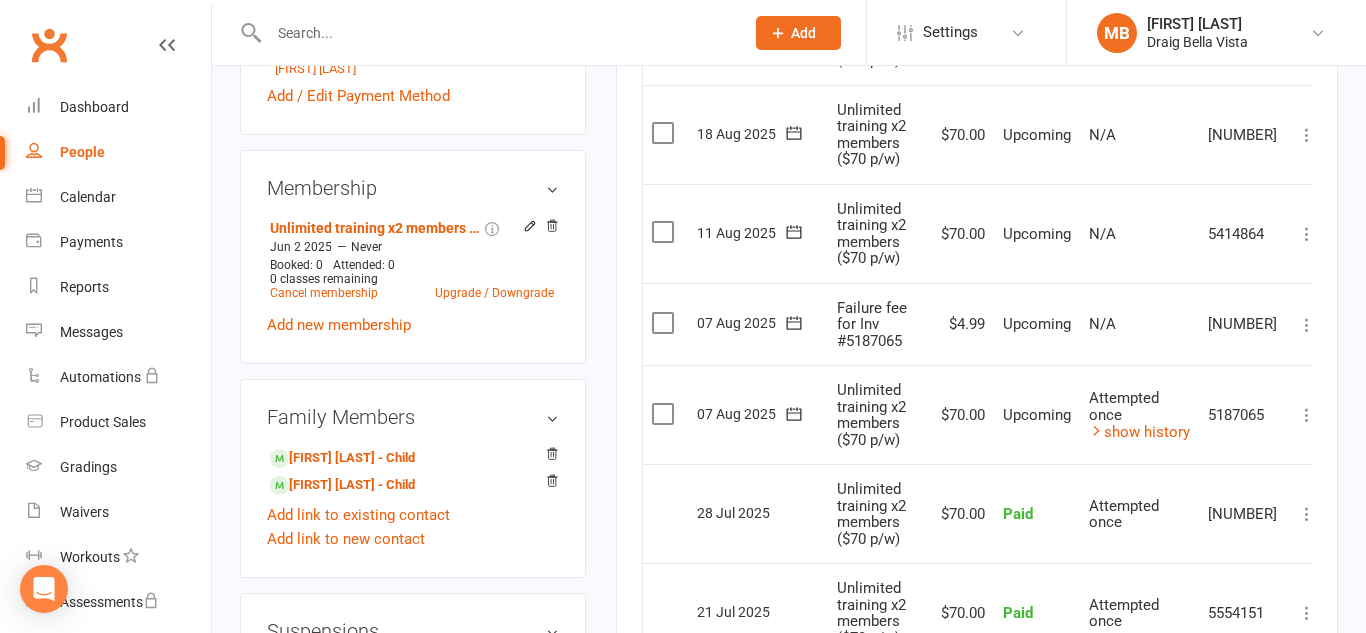 click at bounding box center (1307, 415) 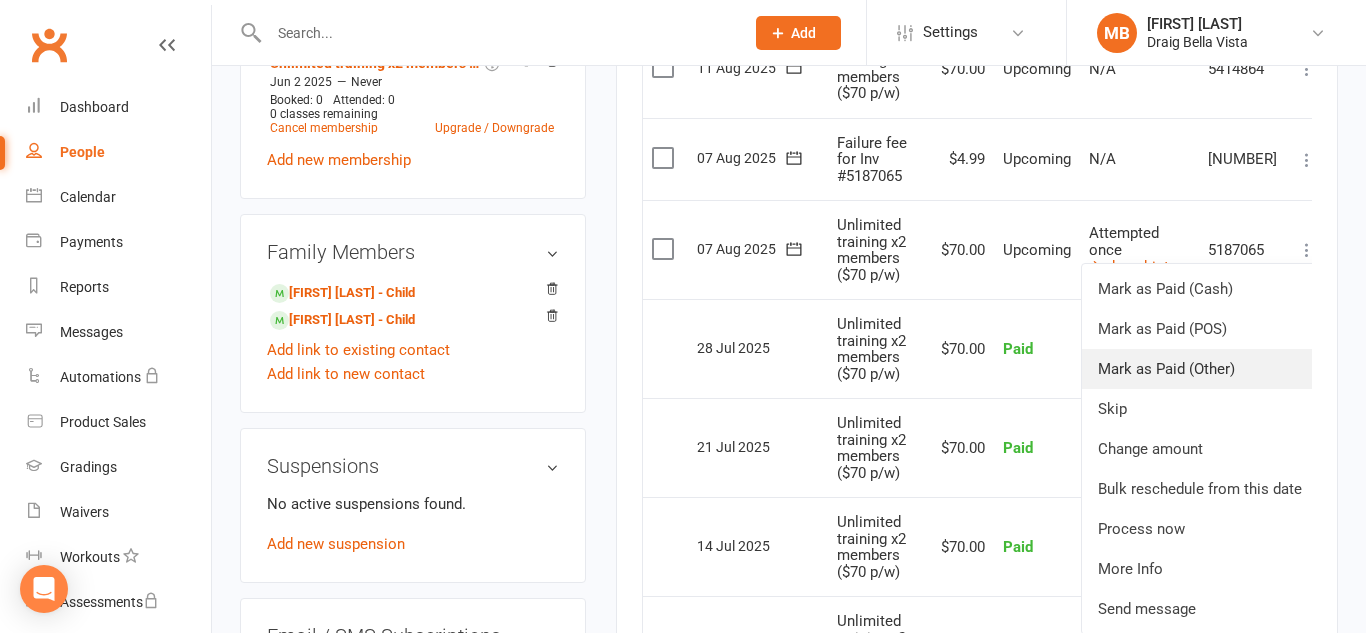 scroll, scrollTop: 884, scrollLeft: 0, axis: vertical 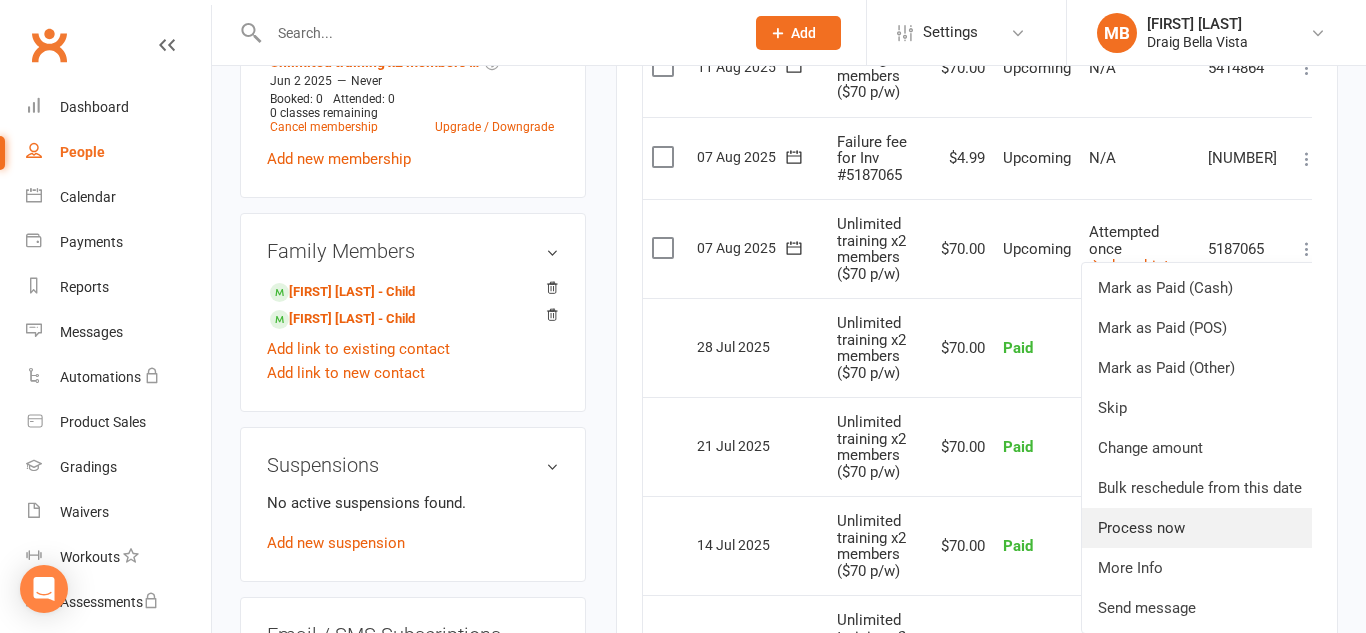 click on "Process now" at bounding box center (1200, 528) 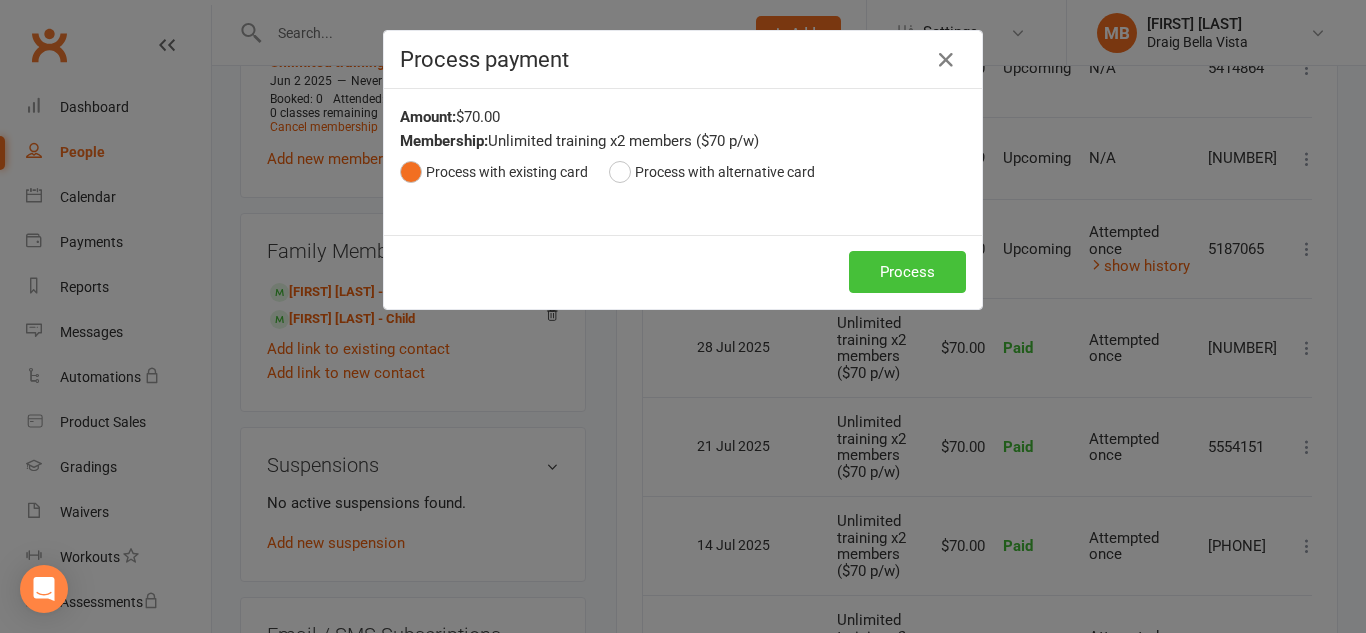 click on "Process" at bounding box center (907, 272) 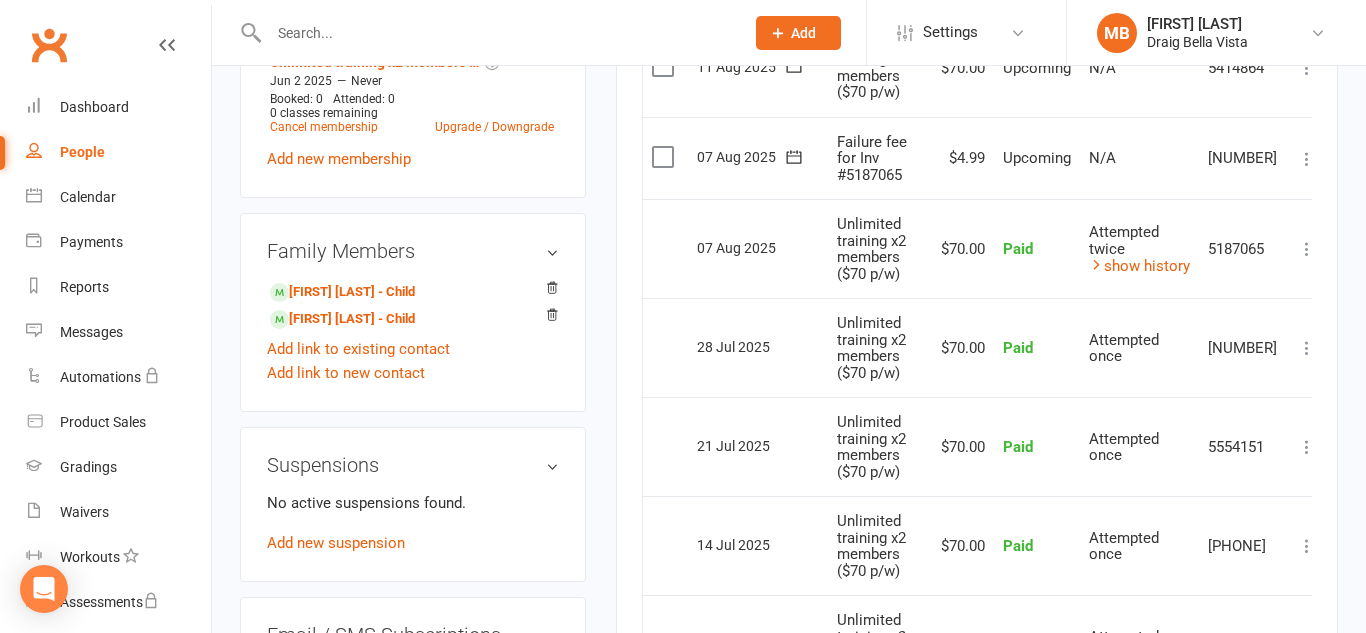 click at bounding box center (1307, 159) 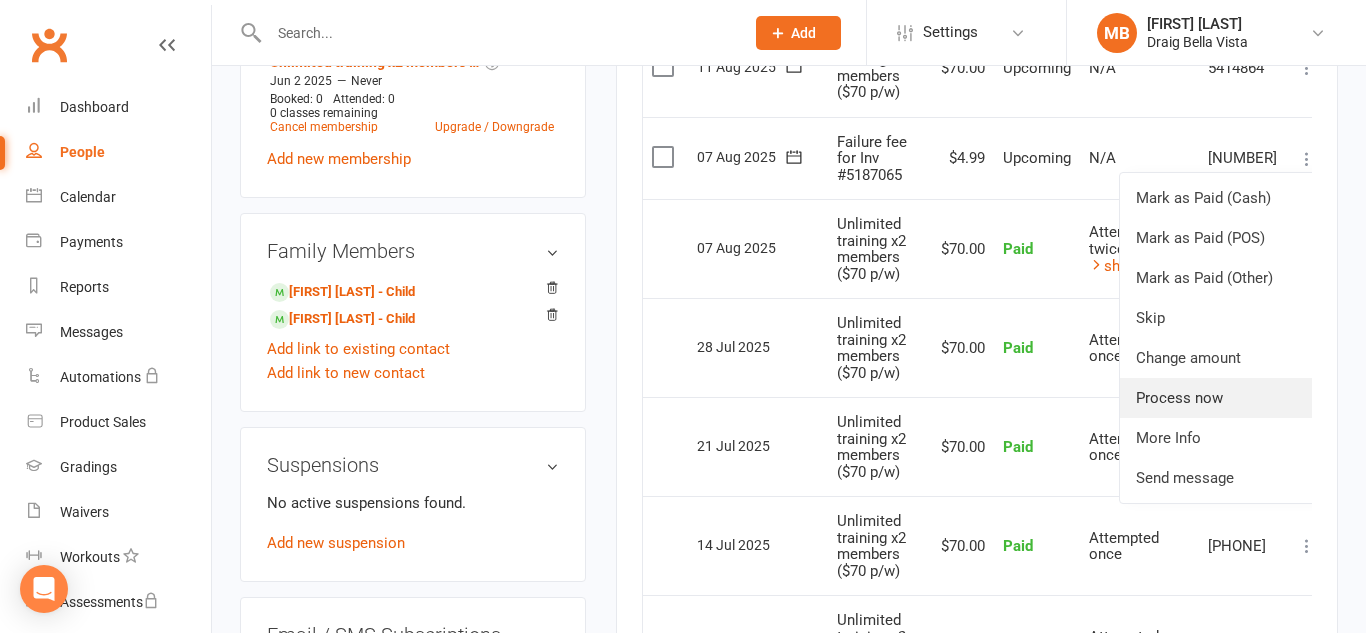click on "Process now" at bounding box center [1219, 398] 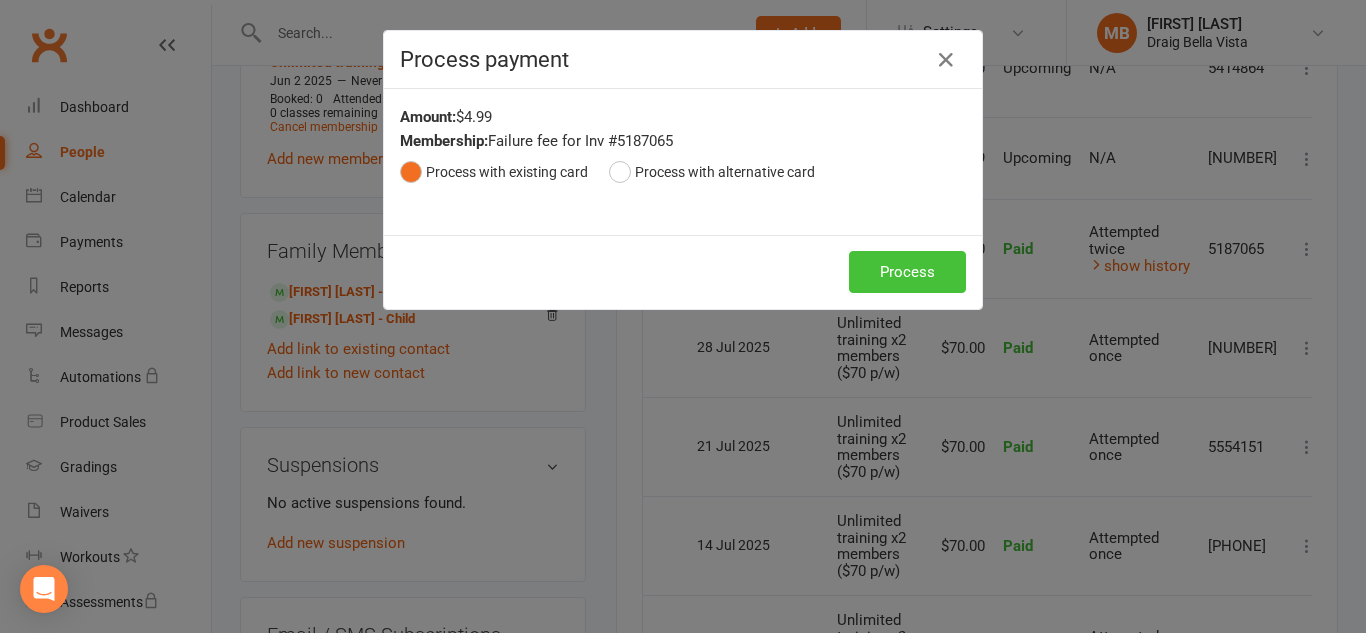 click on "Process" at bounding box center [907, 272] 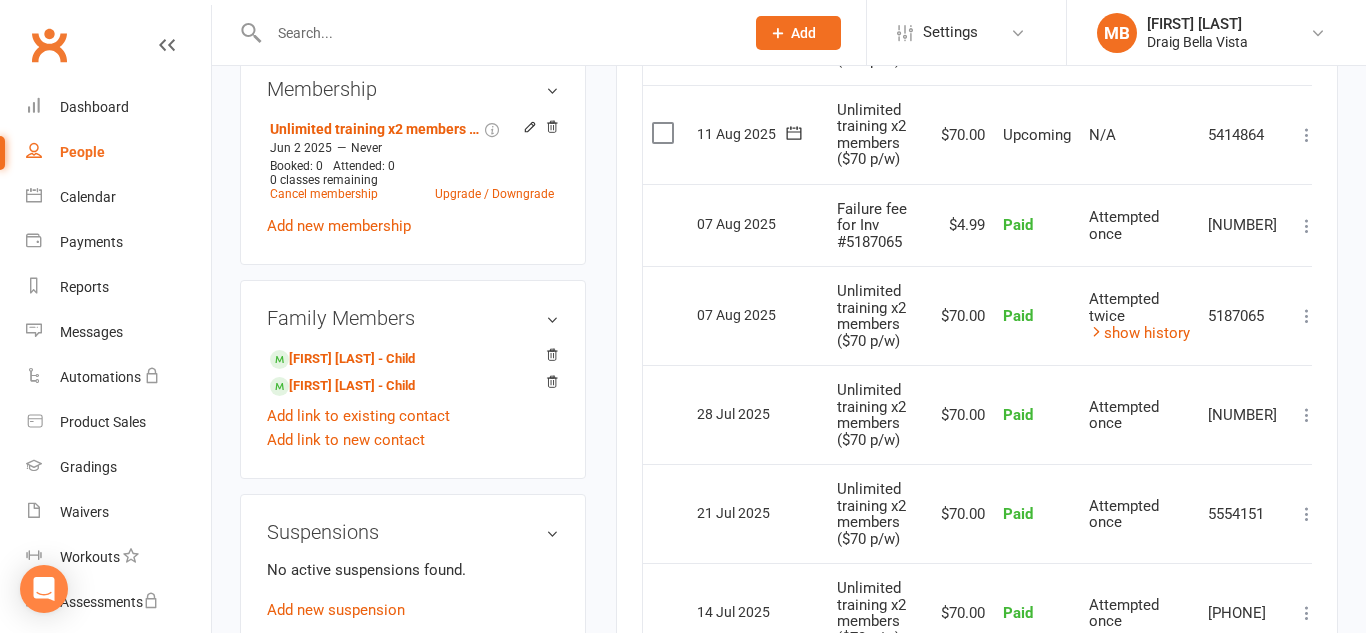 scroll, scrollTop: 816, scrollLeft: 0, axis: vertical 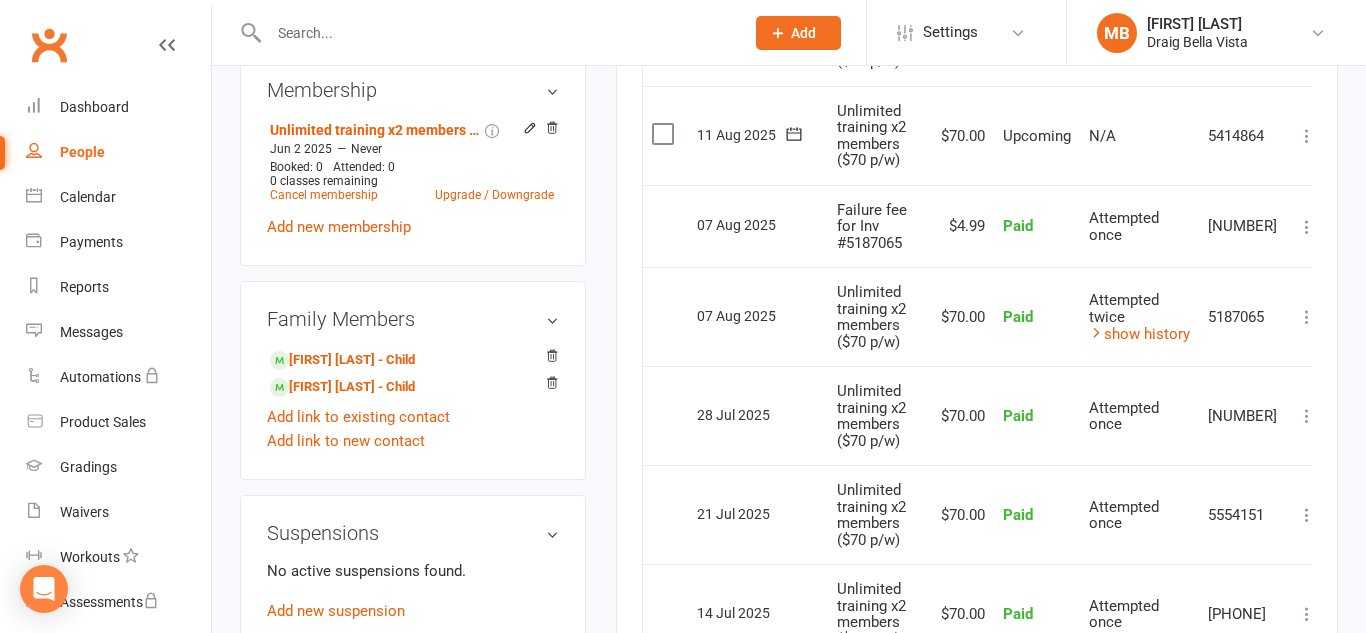 click on "Clubworx" at bounding box center [105, 57] 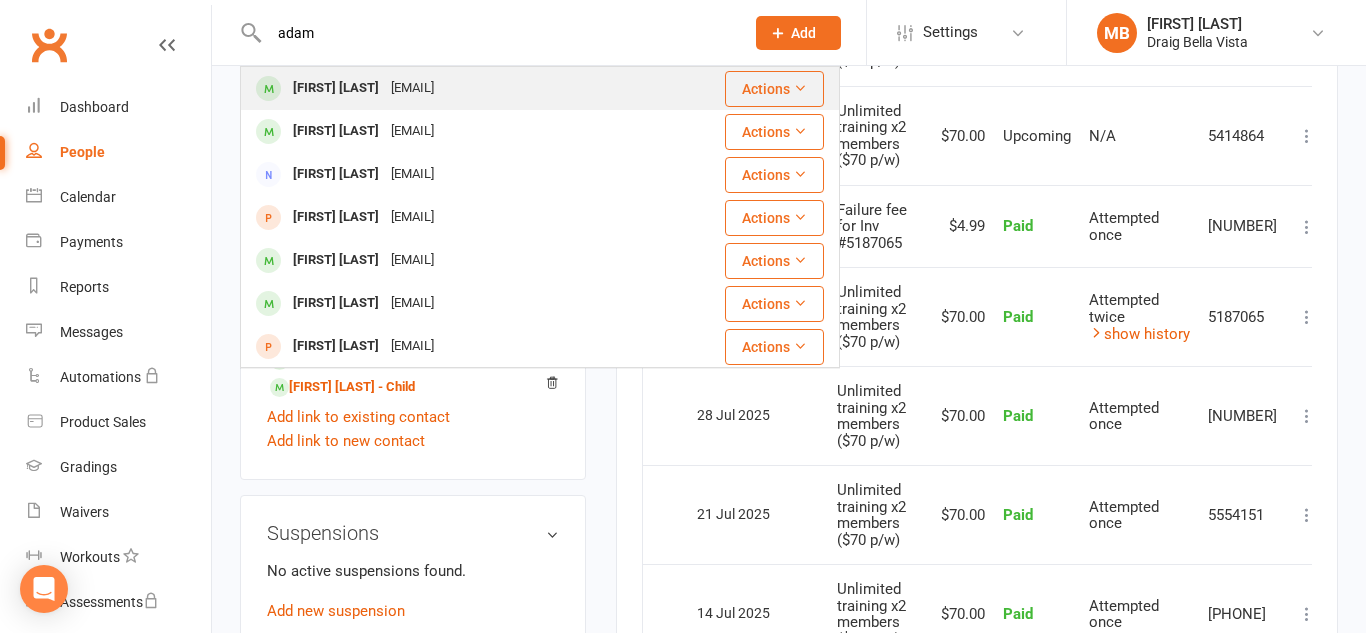 type on "adam" 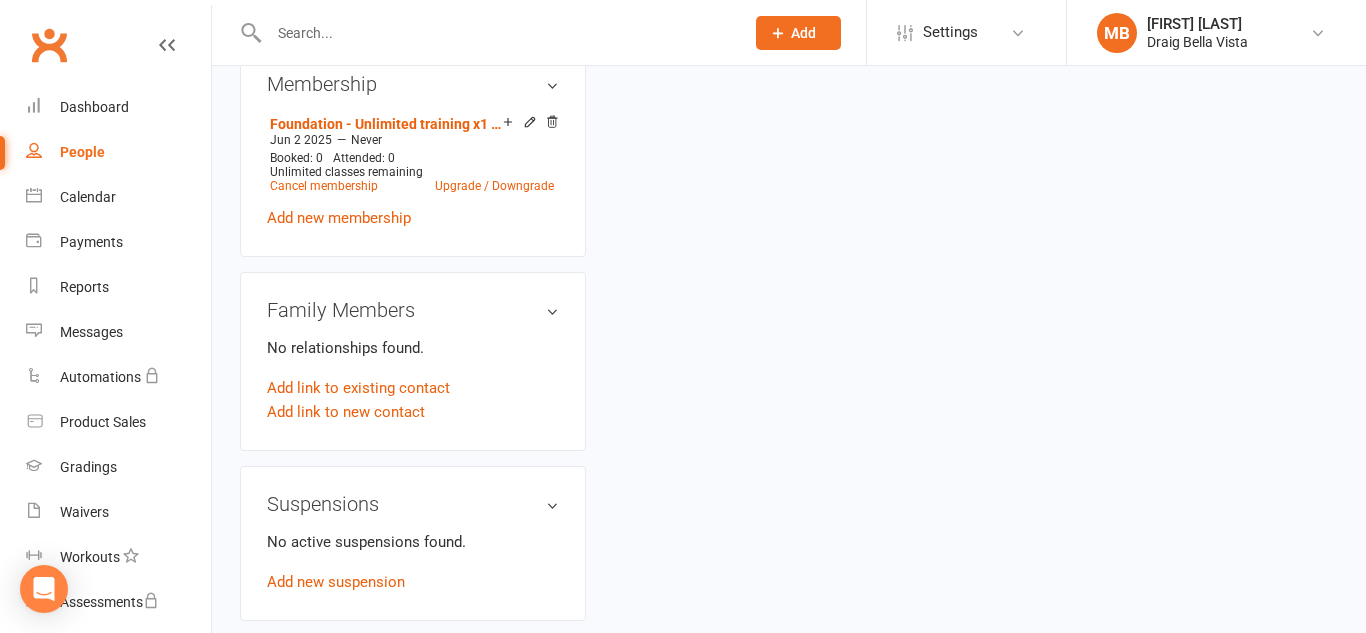 scroll, scrollTop: 0, scrollLeft: 0, axis: both 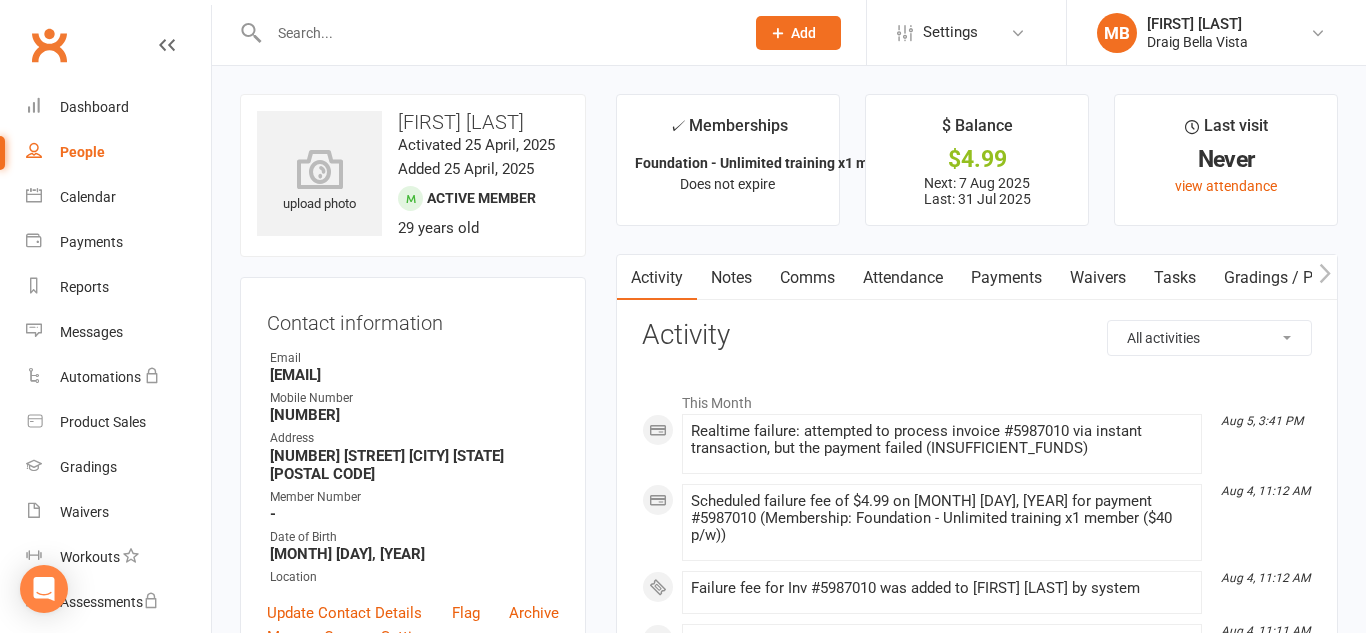 click on "Payments" at bounding box center [1006, 278] 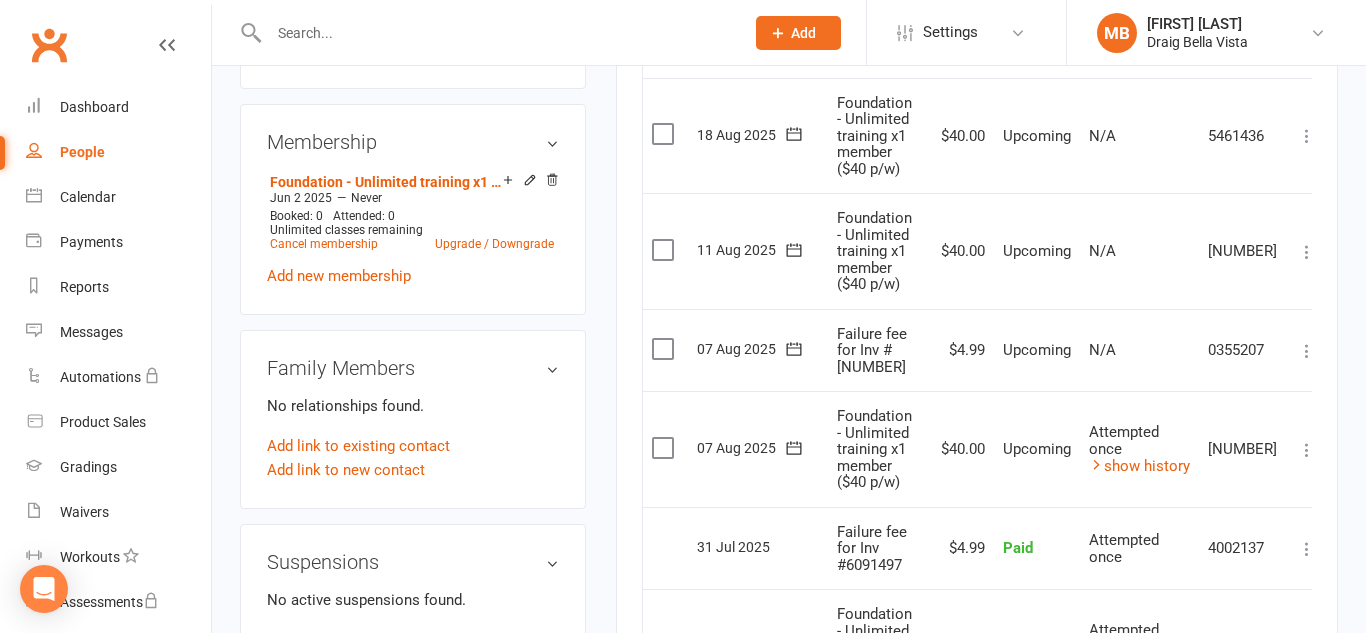 scroll, scrollTop: 767, scrollLeft: 0, axis: vertical 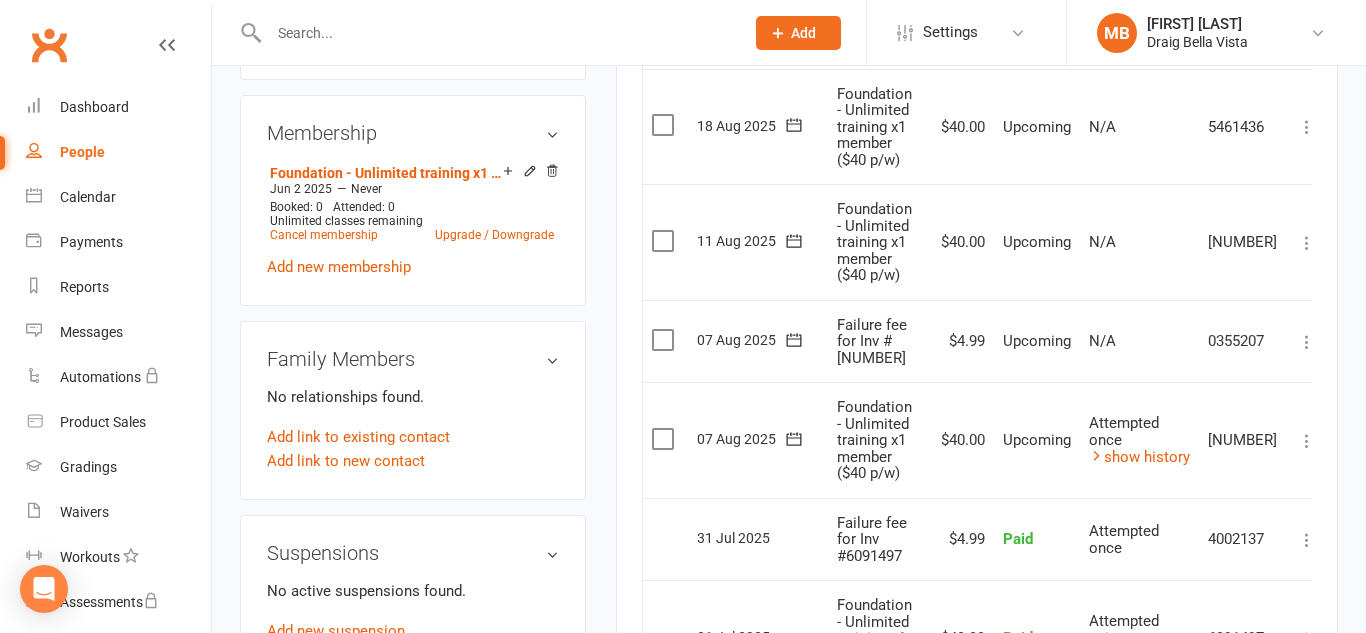 click at bounding box center [1307, 441] 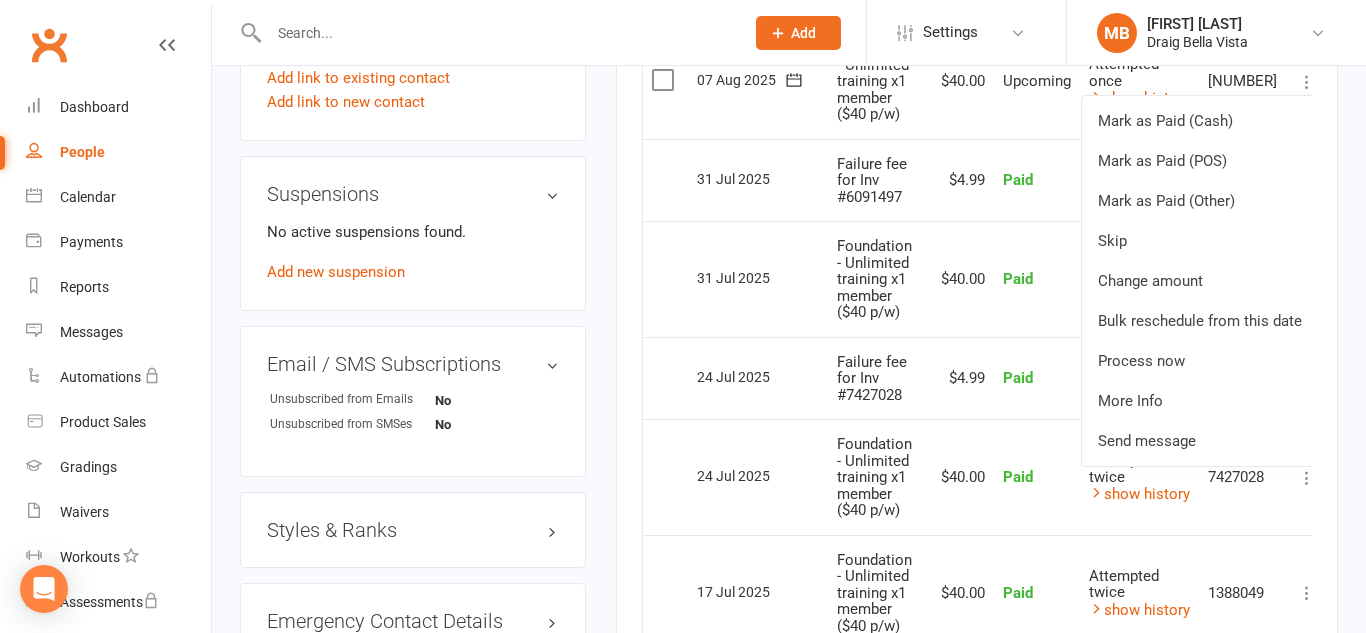 scroll, scrollTop: 1129, scrollLeft: 0, axis: vertical 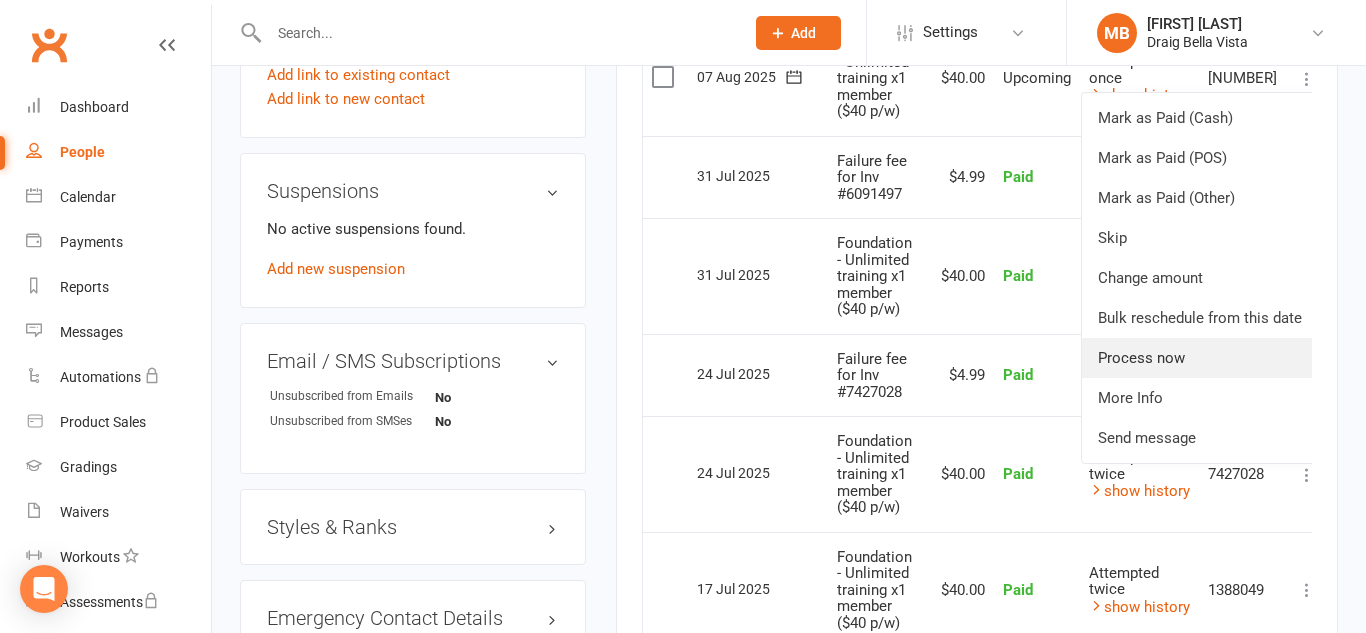 click on "Process now" at bounding box center (1200, 358) 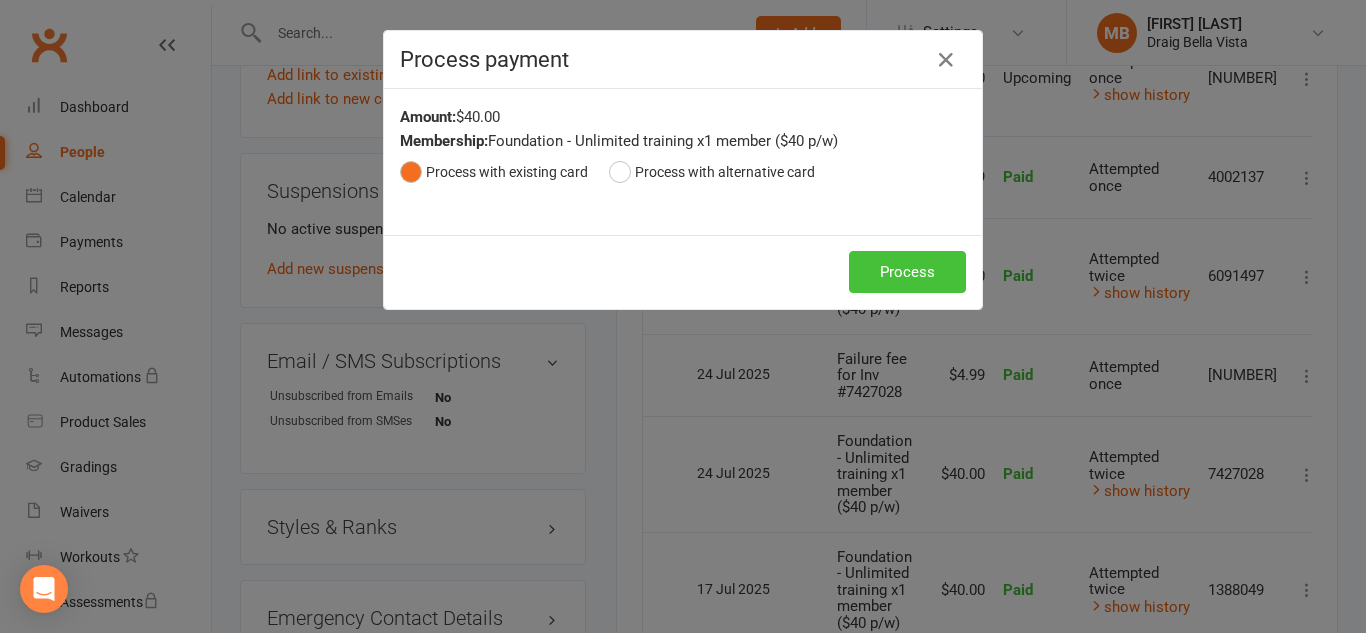 click on "Process" at bounding box center (907, 272) 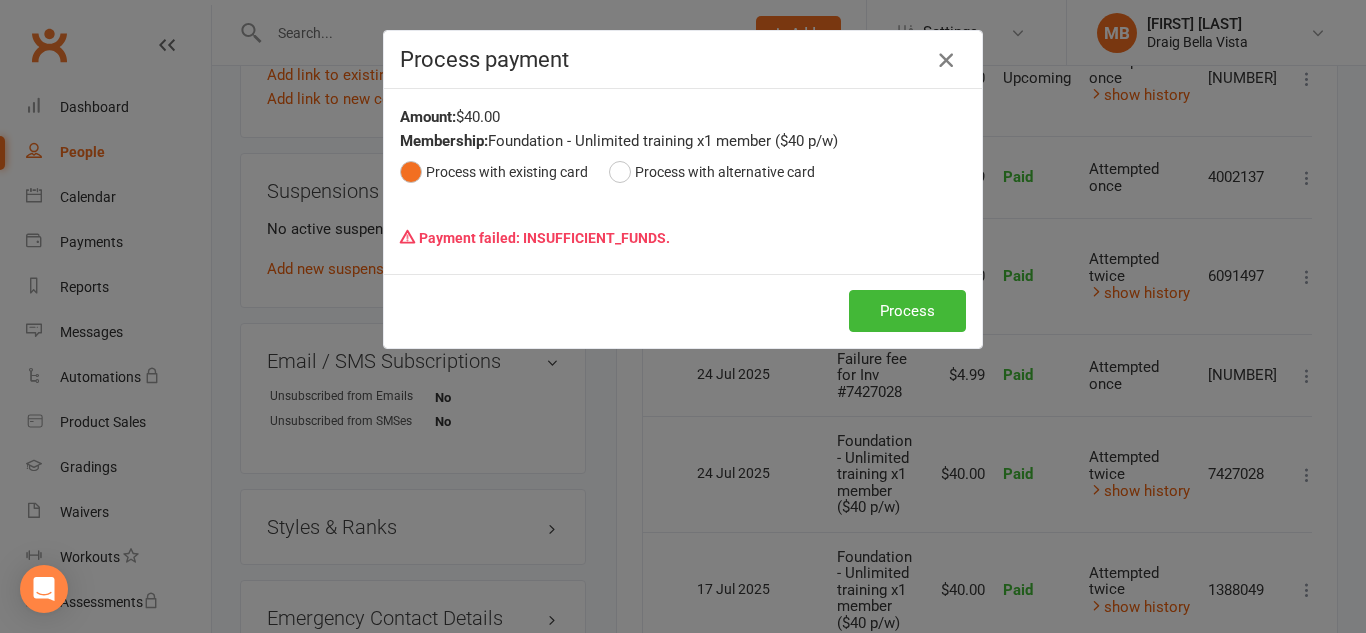click at bounding box center (946, 60) 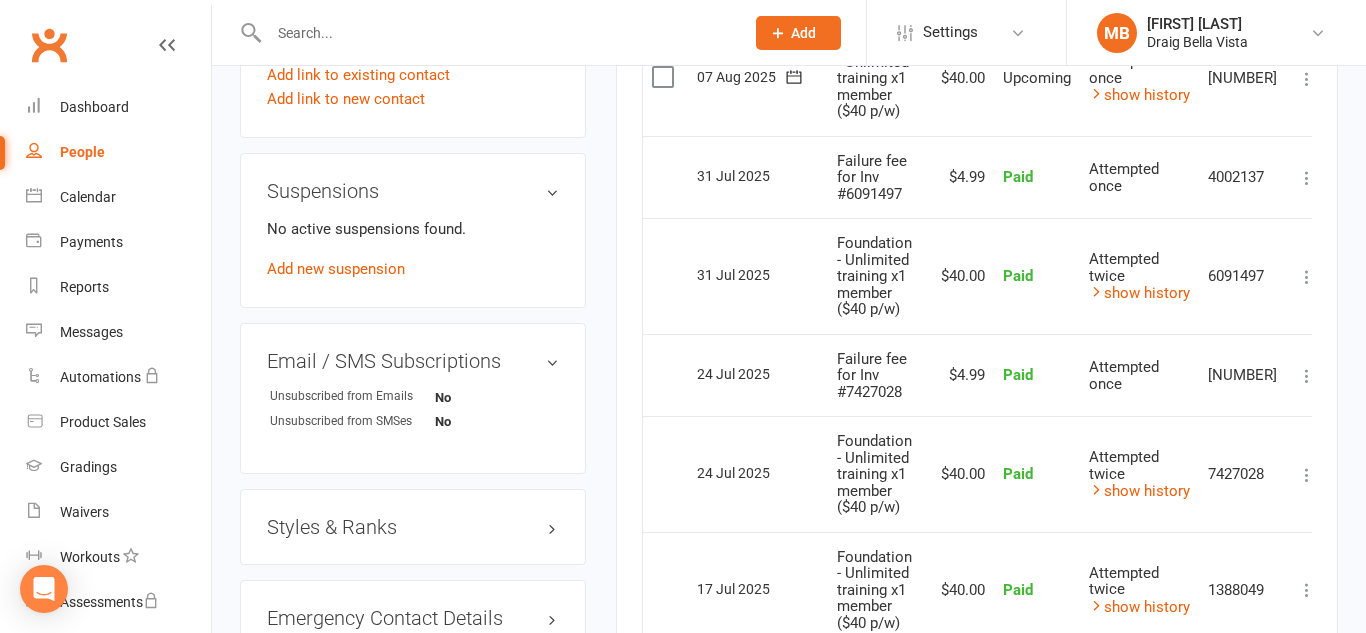 click at bounding box center [496, 33] 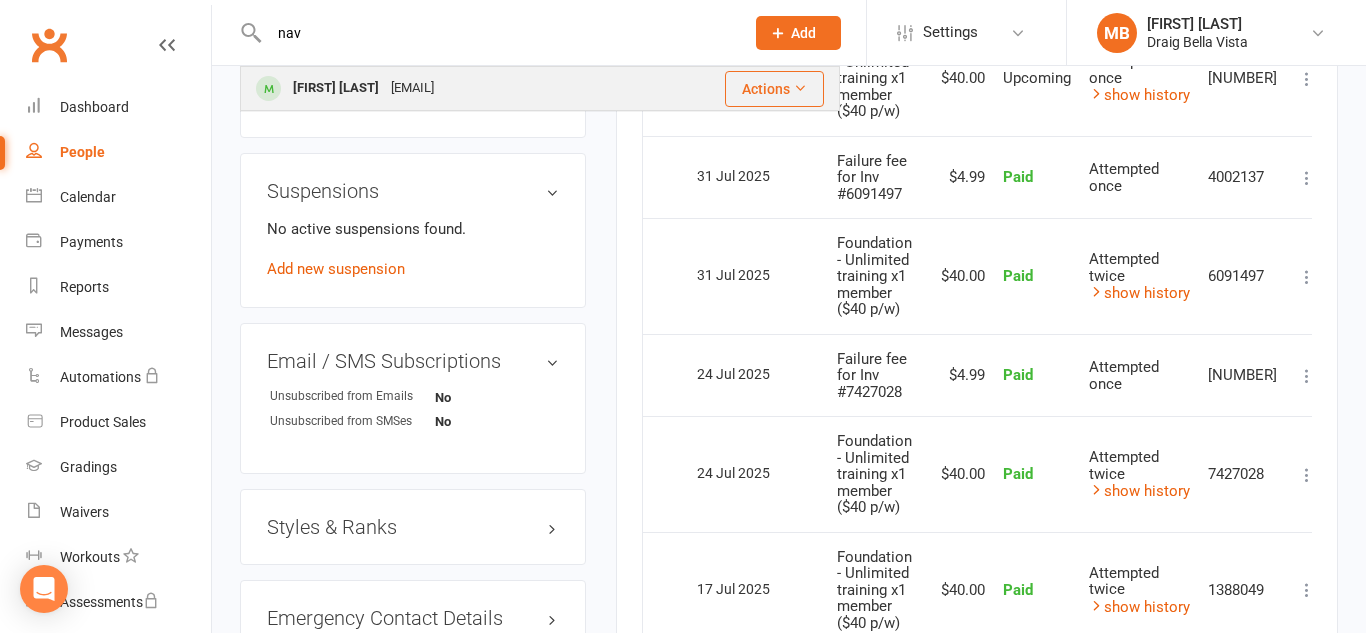 type on "nav" 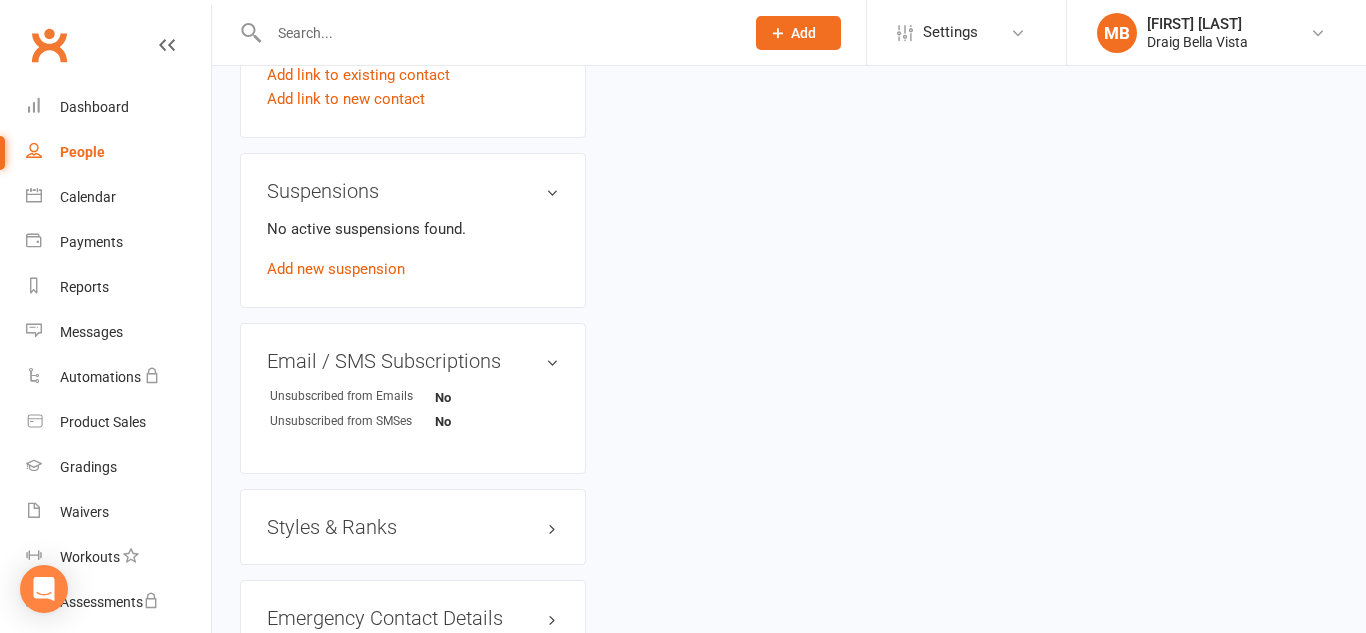 scroll, scrollTop: 0, scrollLeft: 0, axis: both 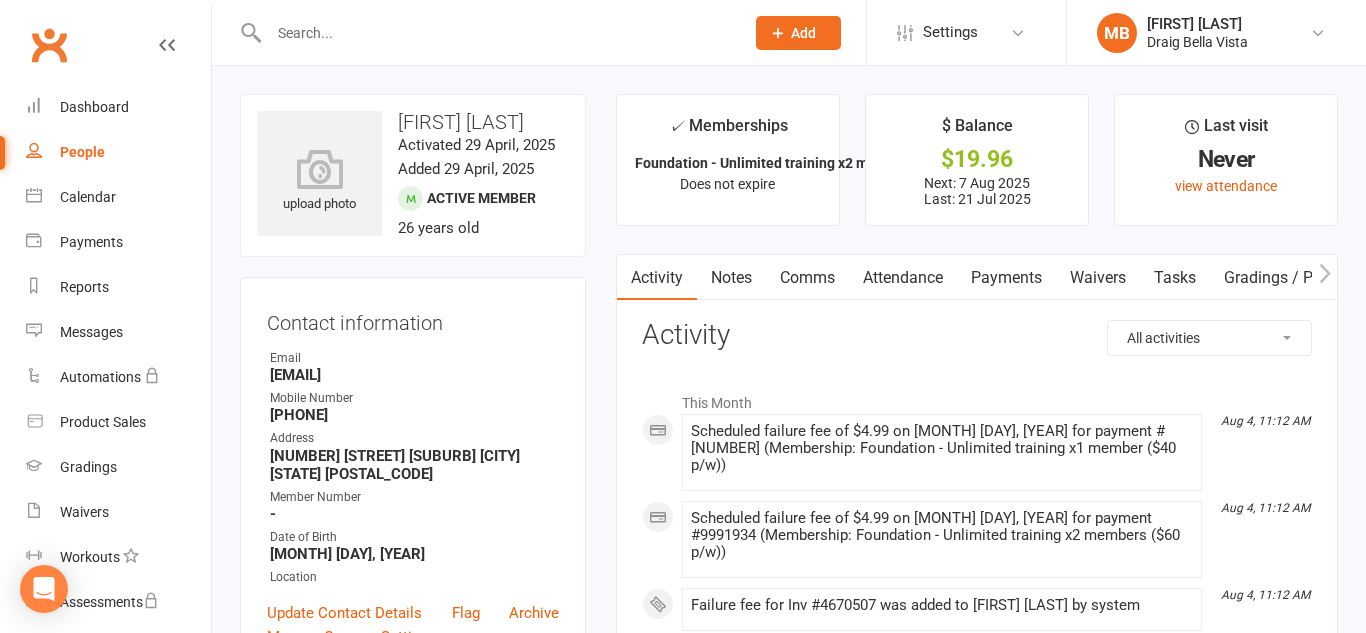 click on "Payments" at bounding box center [1006, 278] 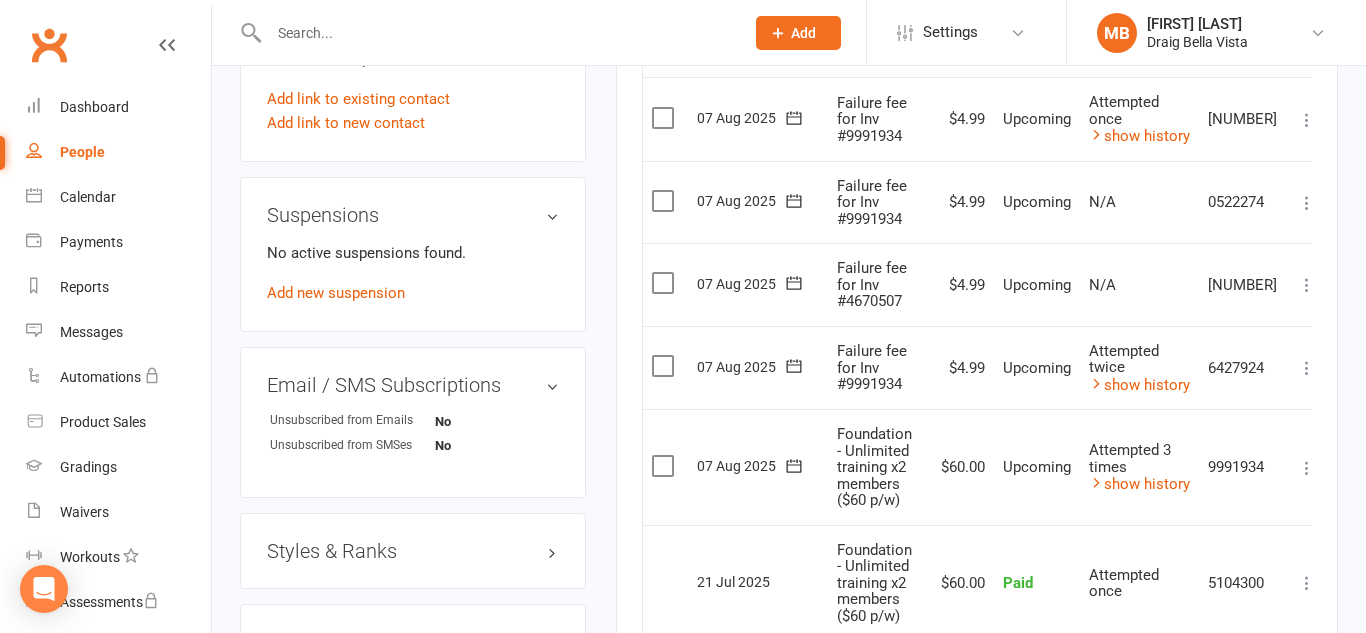 scroll, scrollTop: 1106, scrollLeft: 0, axis: vertical 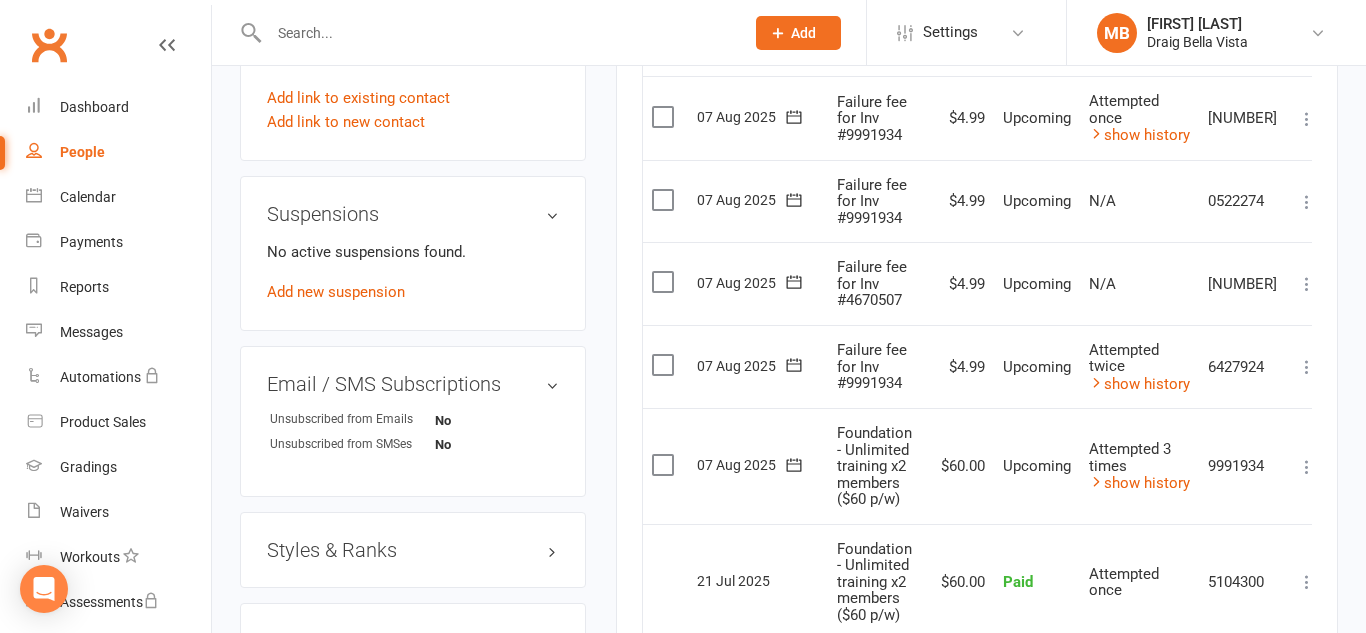 click at bounding box center [1307, 467] 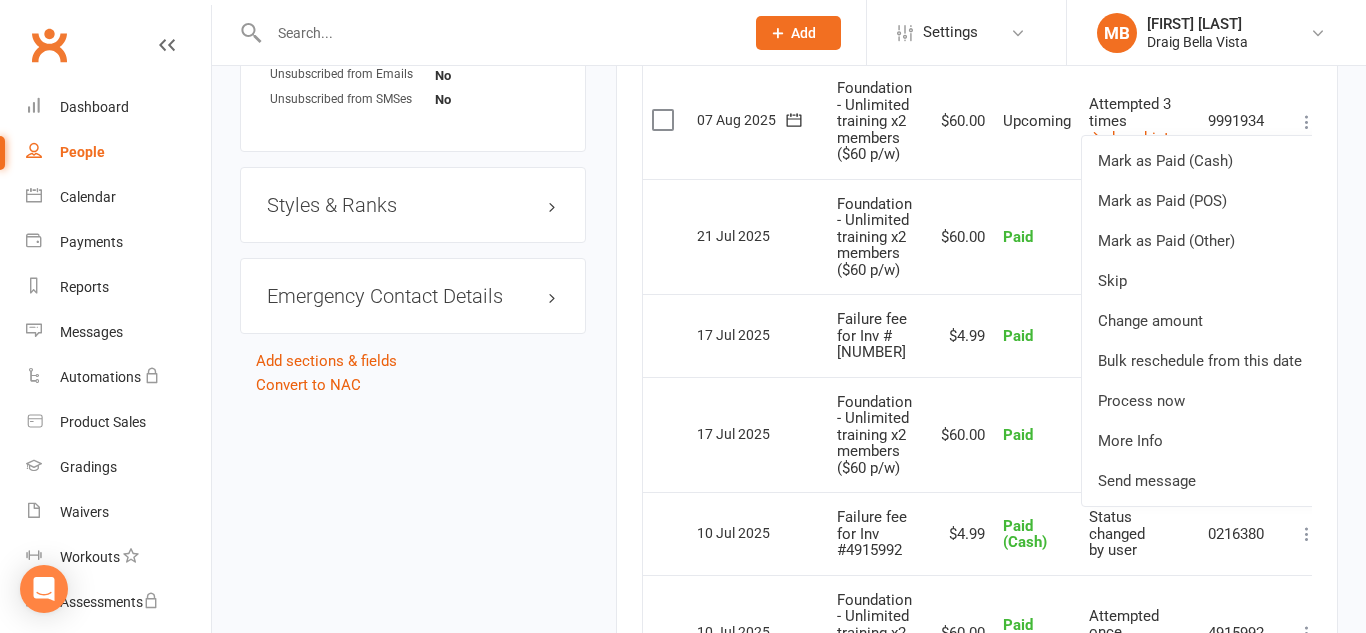 scroll, scrollTop: 1450, scrollLeft: 0, axis: vertical 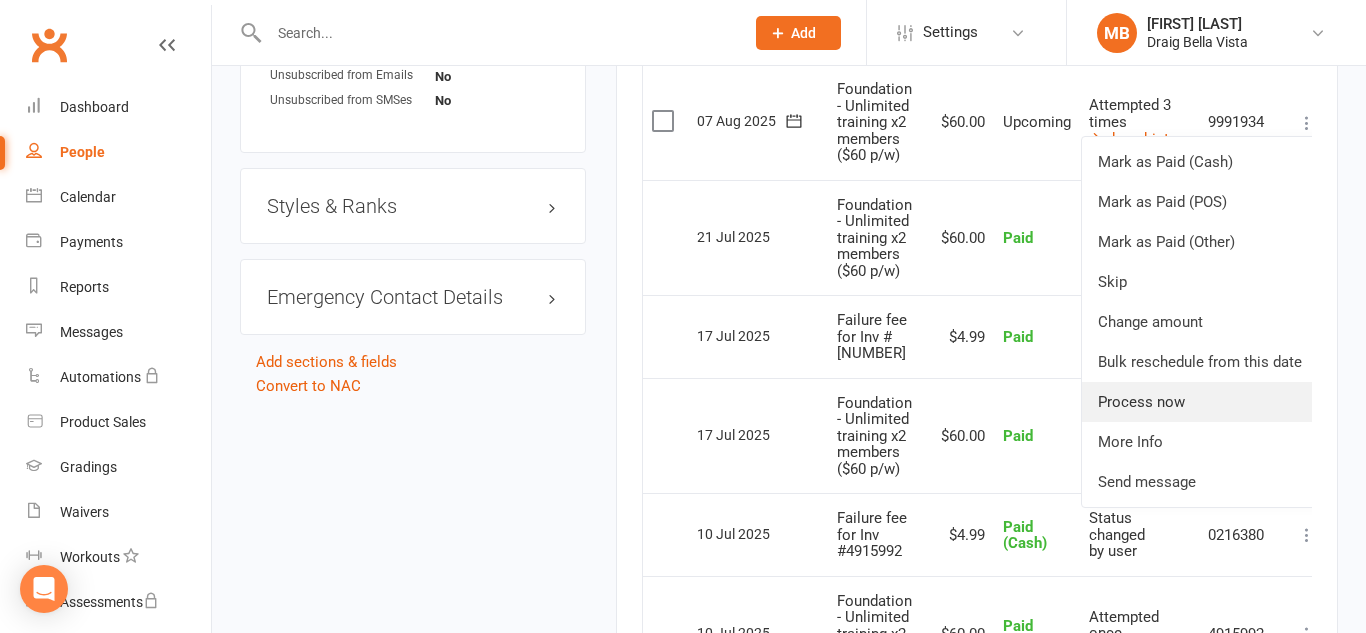 click on "Process now" at bounding box center [1200, 402] 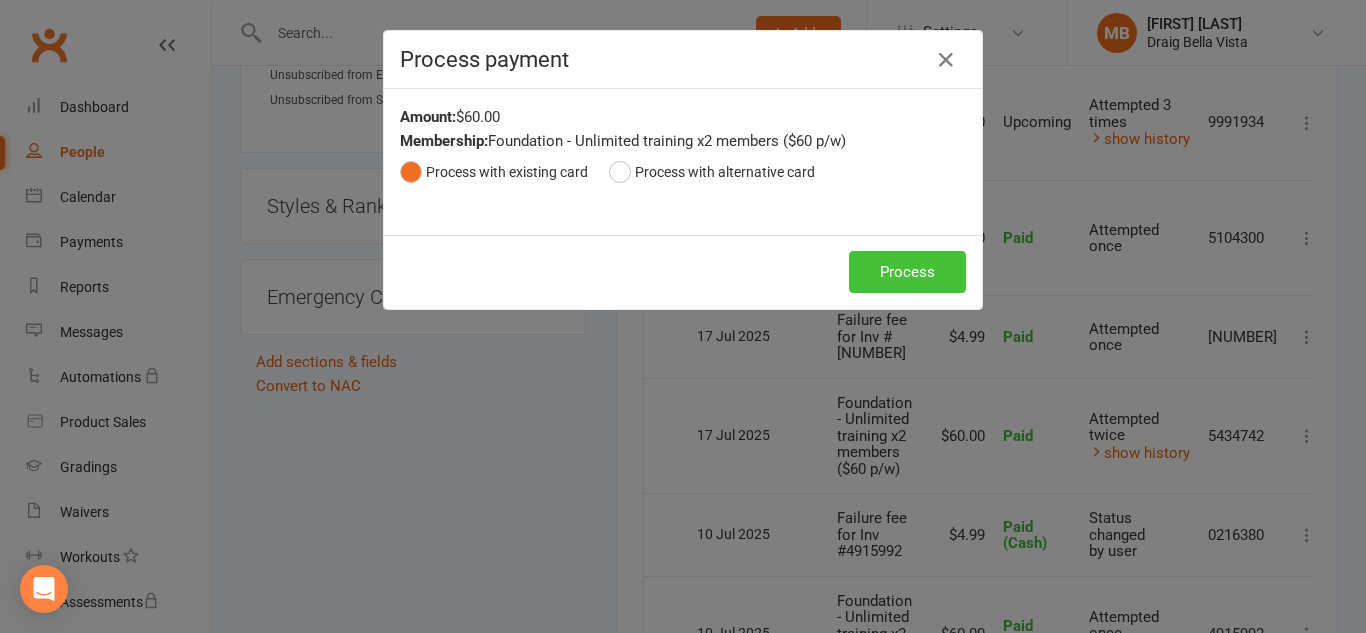 click on "Process" at bounding box center (907, 272) 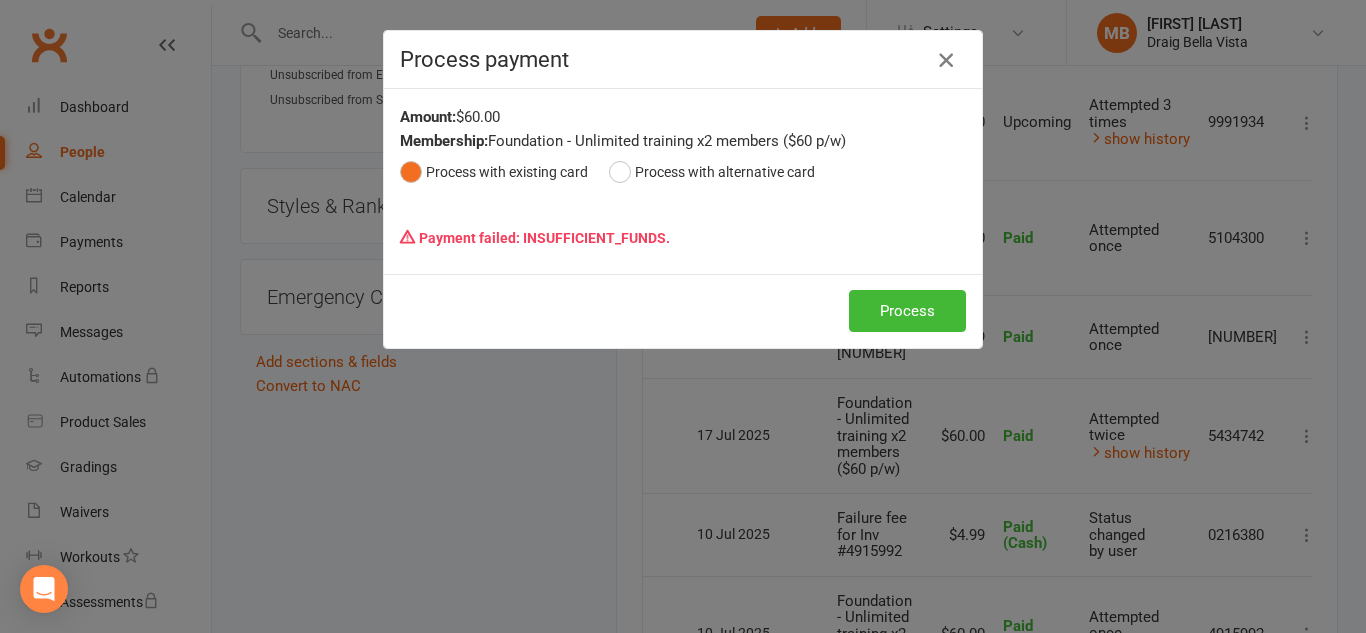 click at bounding box center [946, 60] 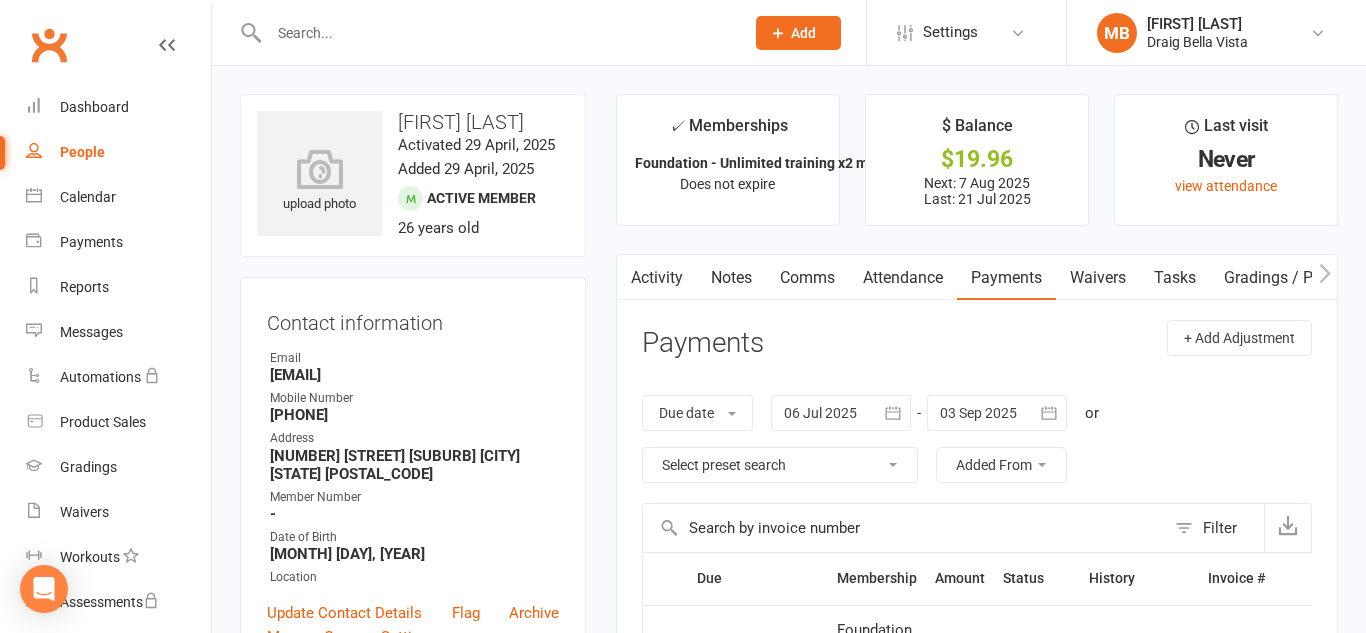 scroll, scrollTop: 4, scrollLeft: 0, axis: vertical 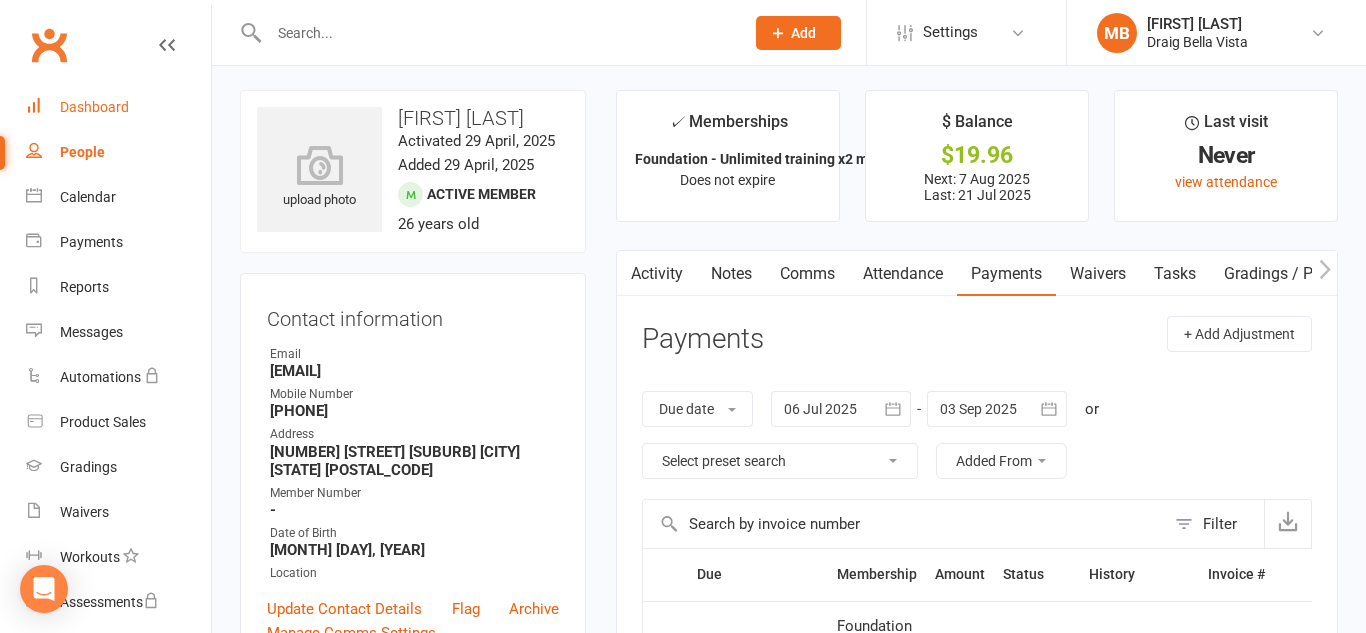 click on "Dashboard" at bounding box center (94, 107) 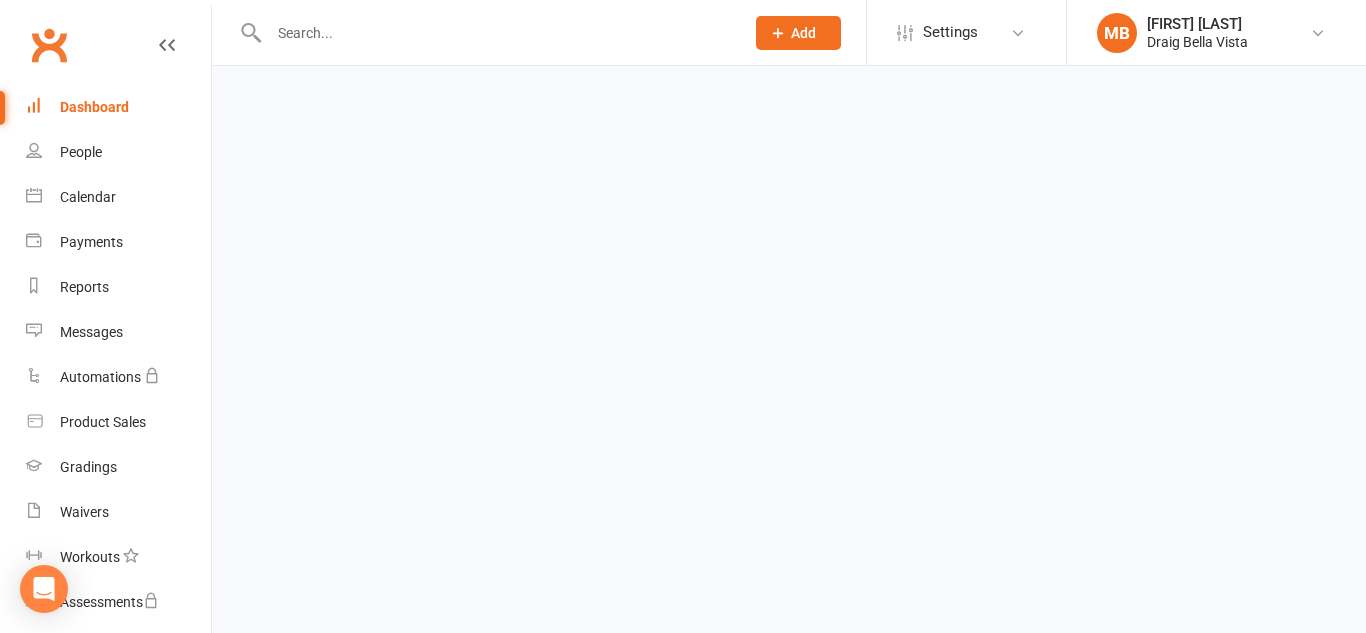 scroll, scrollTop: 0, scrollLeft: 0, axis: both 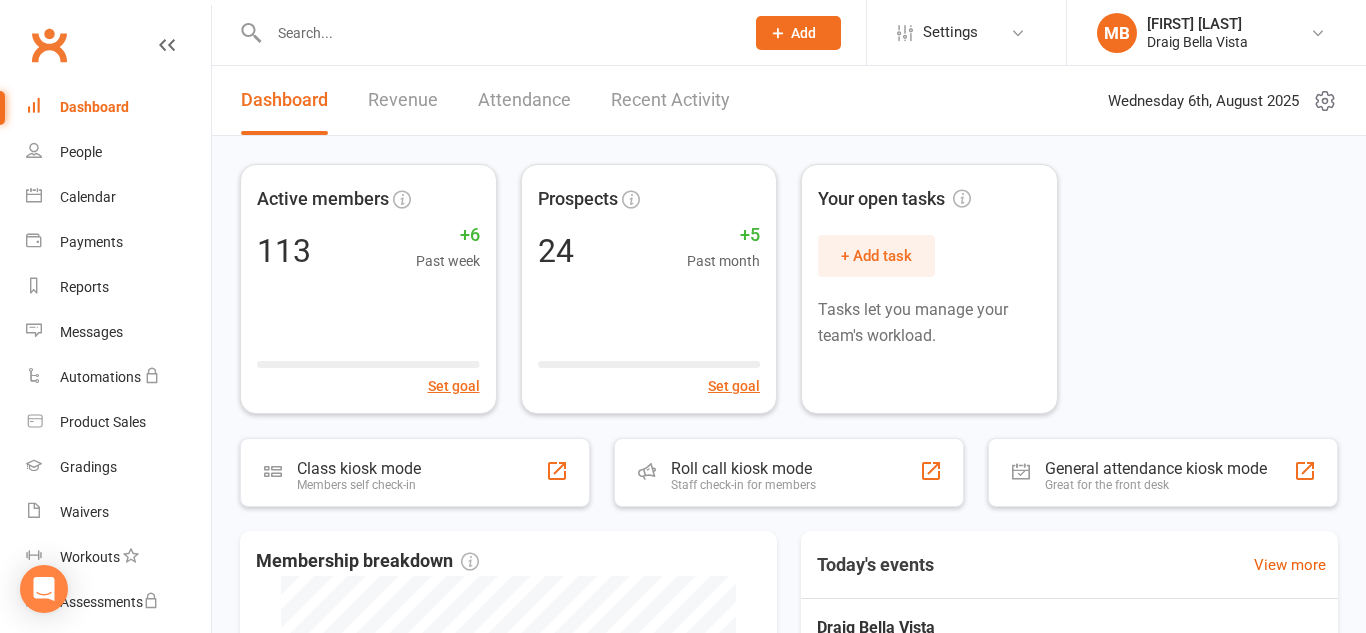 click on "Dashboard" at bounding box center [94, 107] 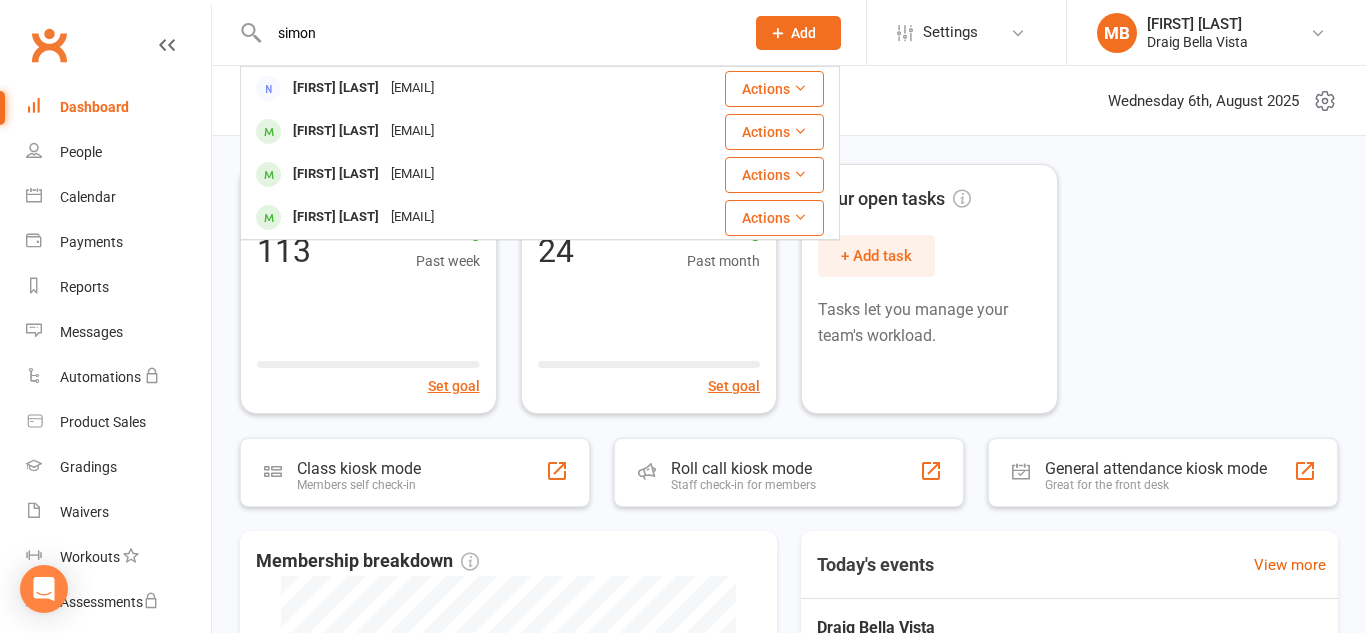 drag, startPoint x: 318, startPoint y: 40, endPoint x: 274, endPoint y: 30, distance: 45.122055 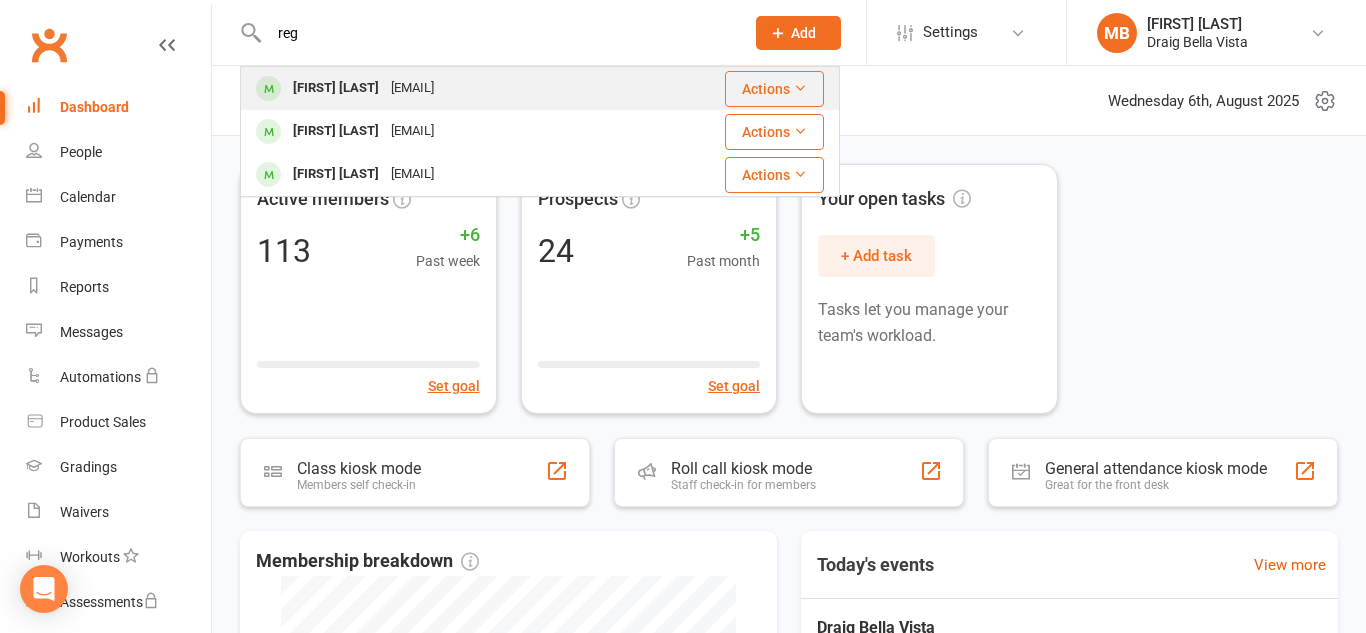 type on "reg" 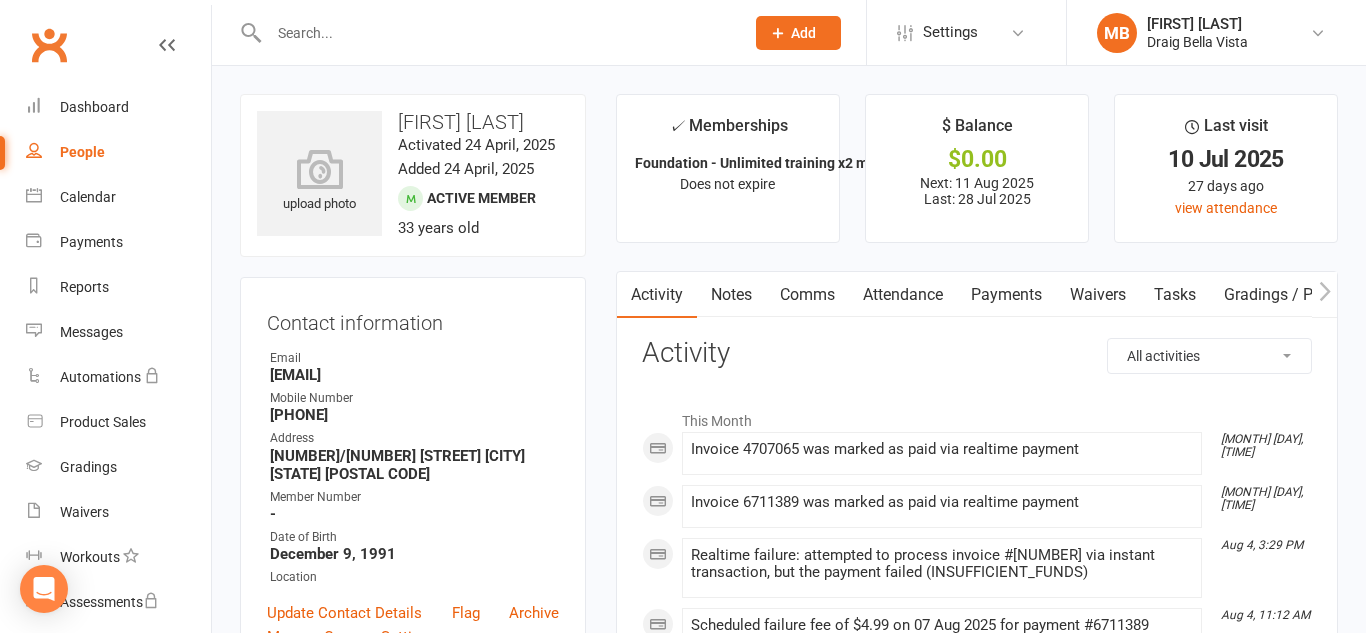 click on "Payments" at bounding box center (1006, 295) 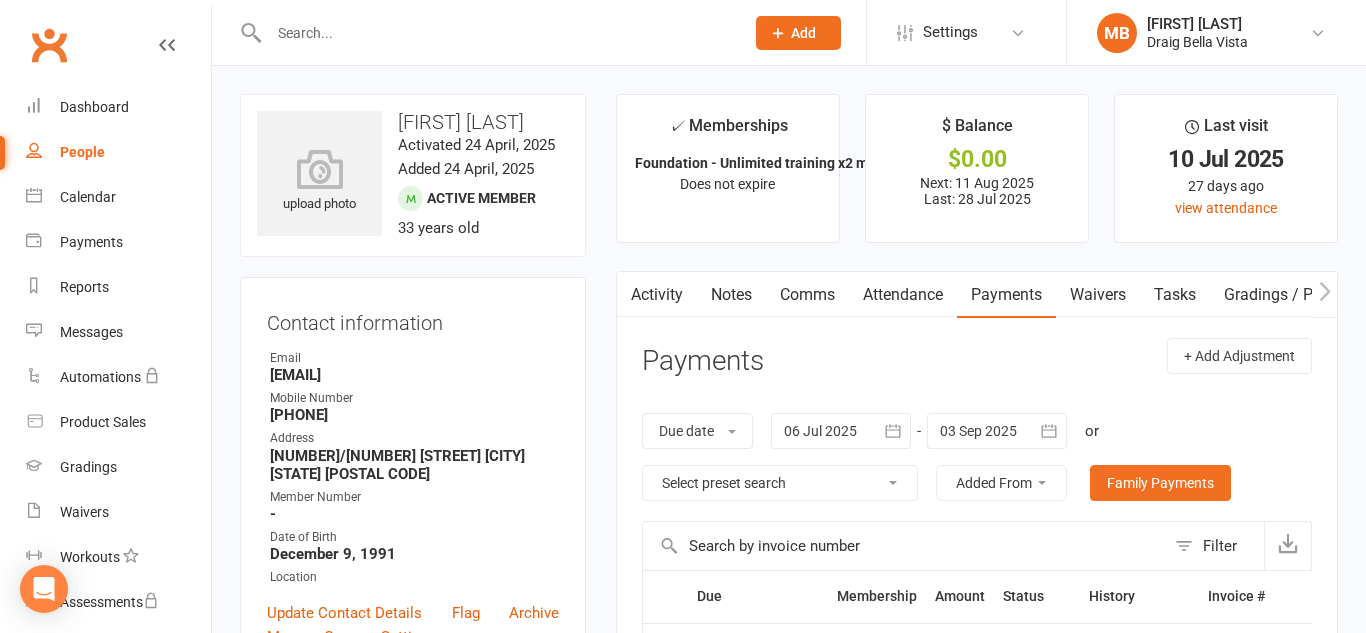 scroll, scrollTop: 3, scrollLeft: 0, axis: vertical 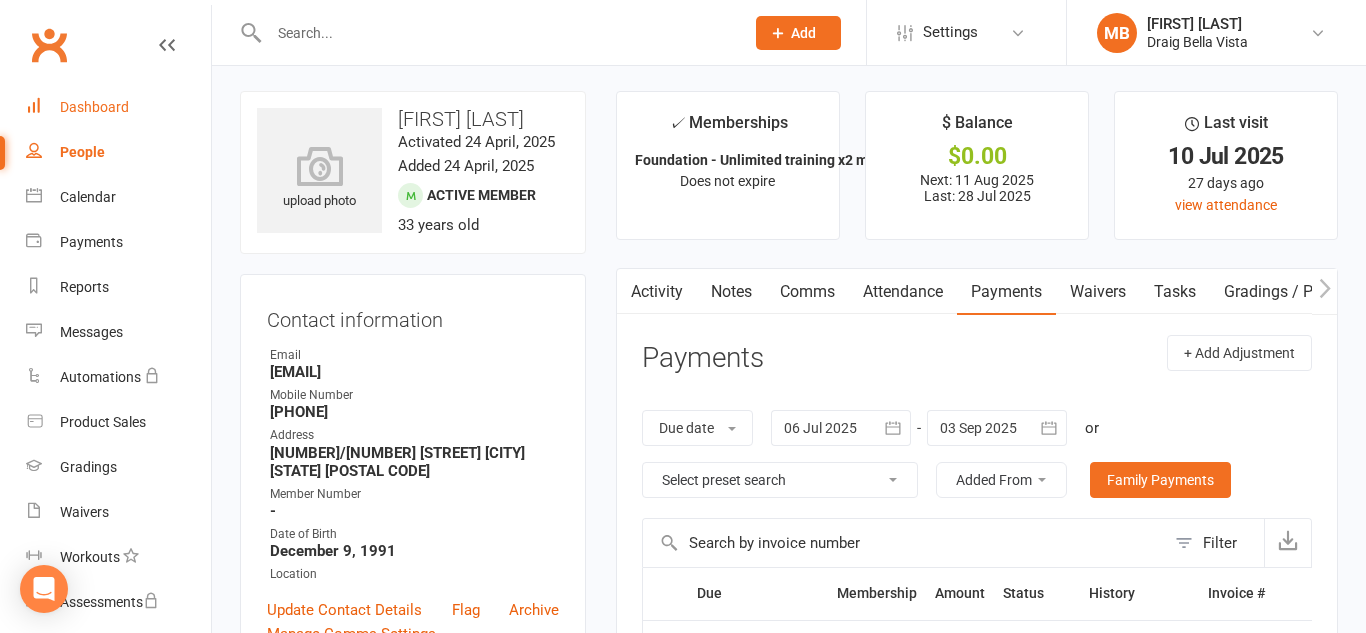 click on "Dashboard" at bounding box center [94, 107] 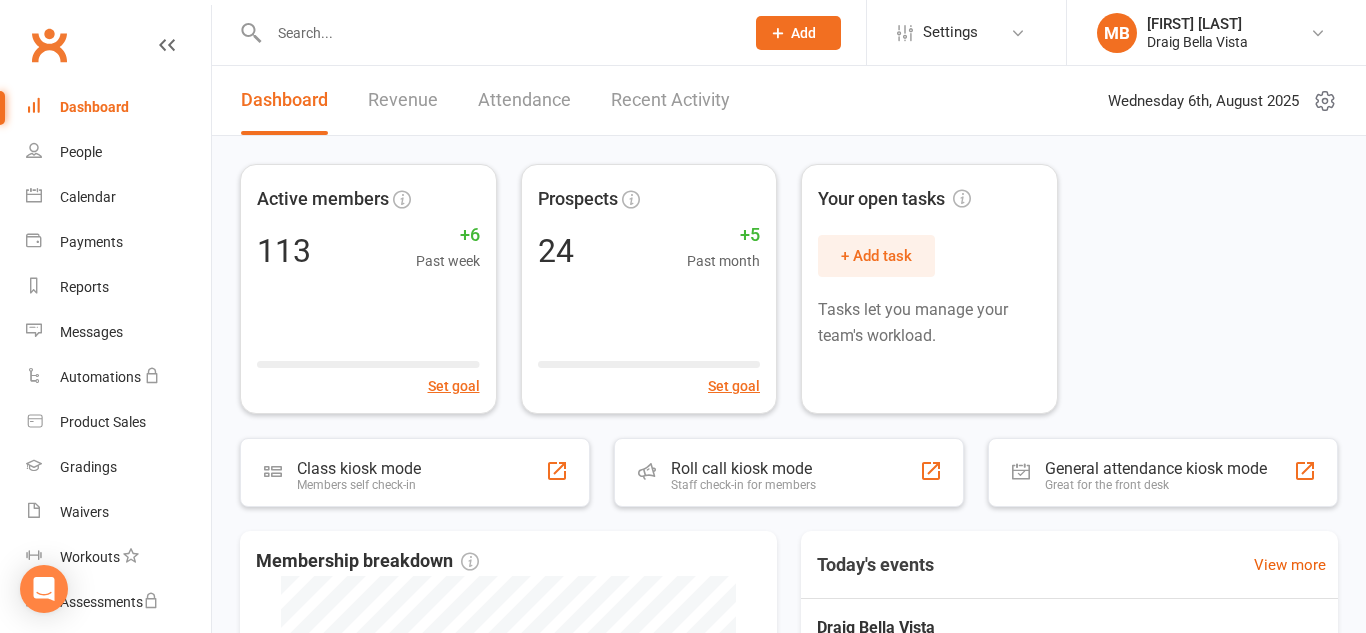 click at bounding box center (485, 32) 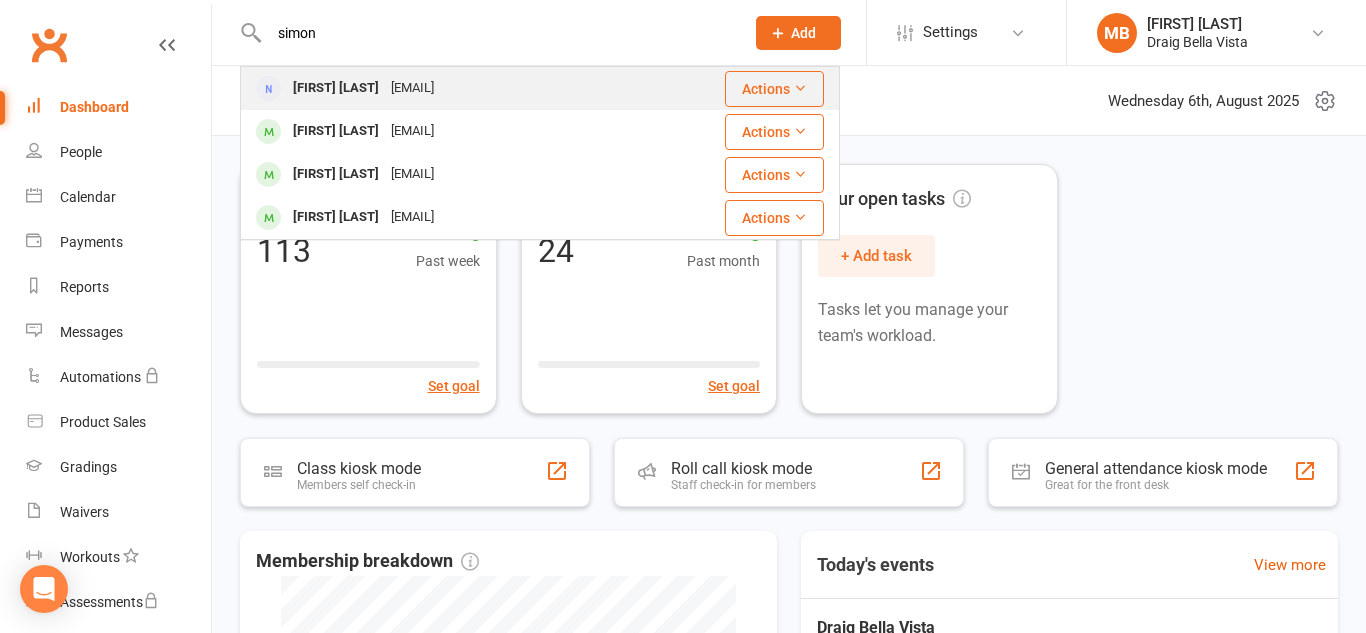 type on "simon" 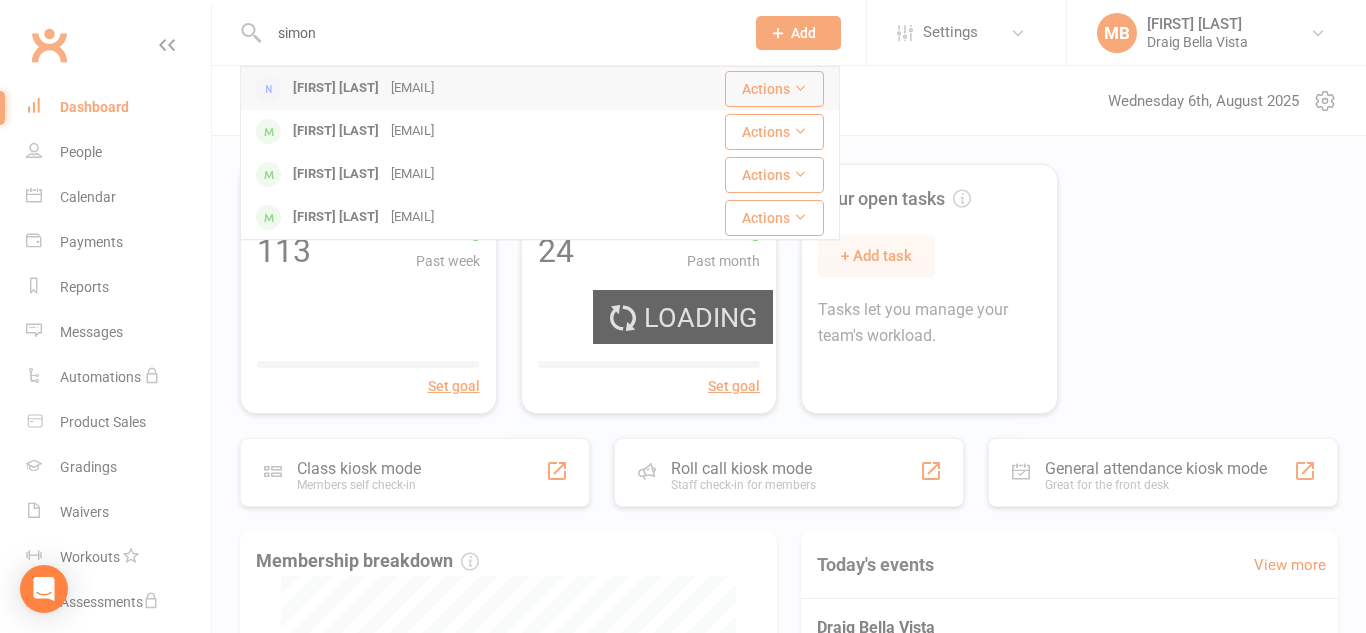 type 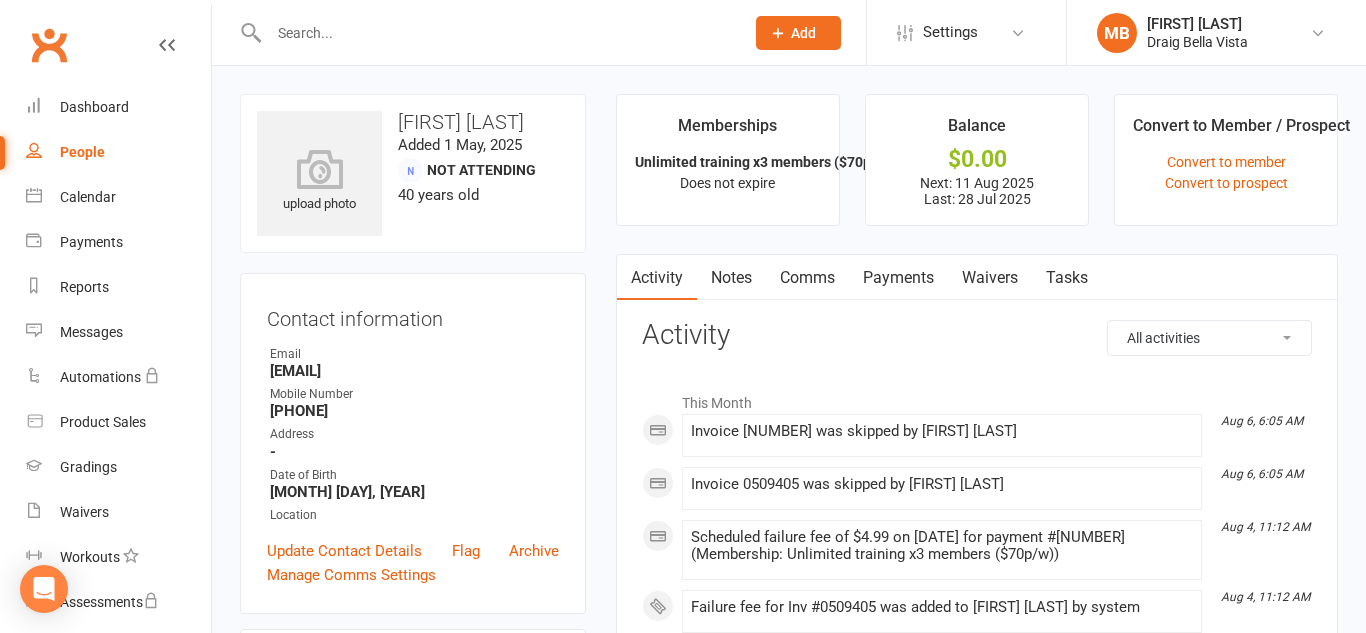 click on "Payments" at bounding box center (898, 278) 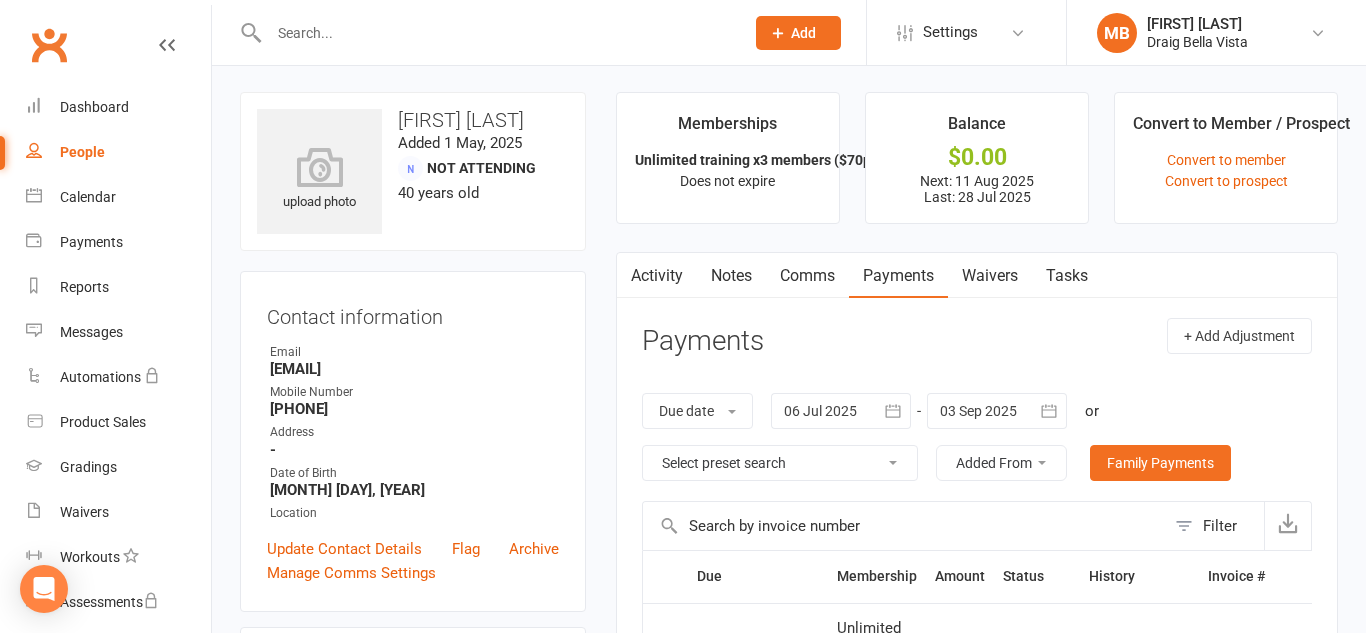 scroll, scrollTop: 3, scrollLeft: 0, axis: vertical 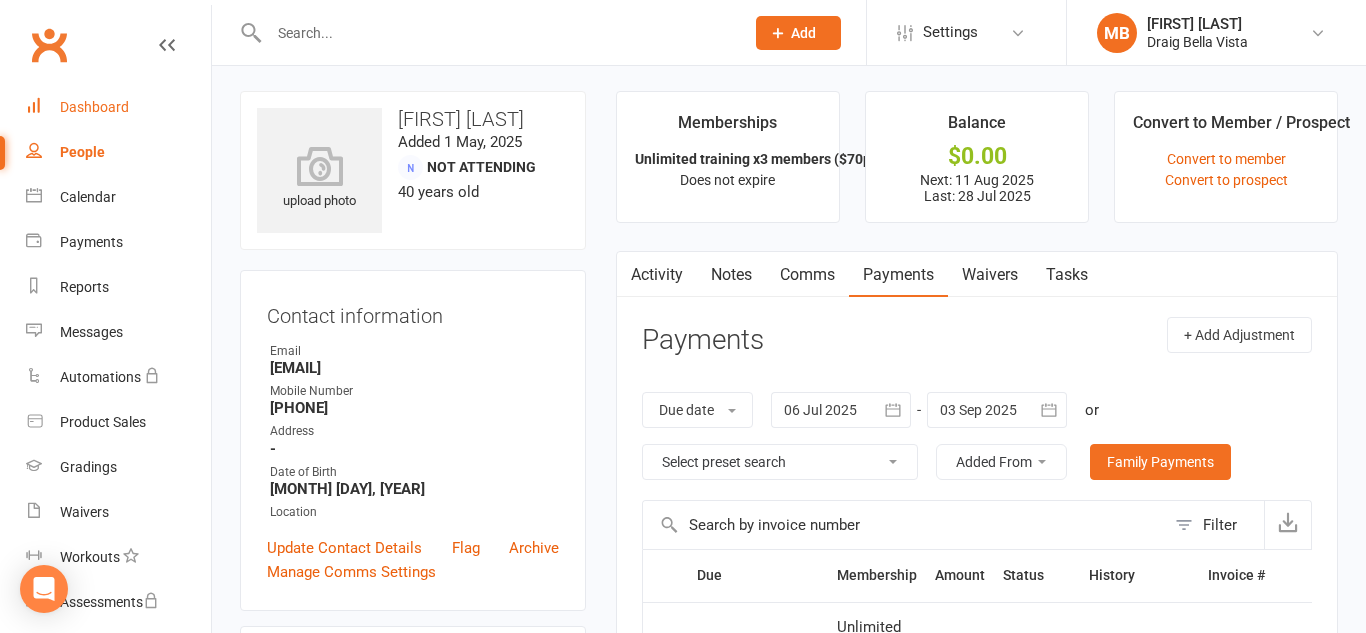 click on "Dashboard" at bounding box center (94, 107) 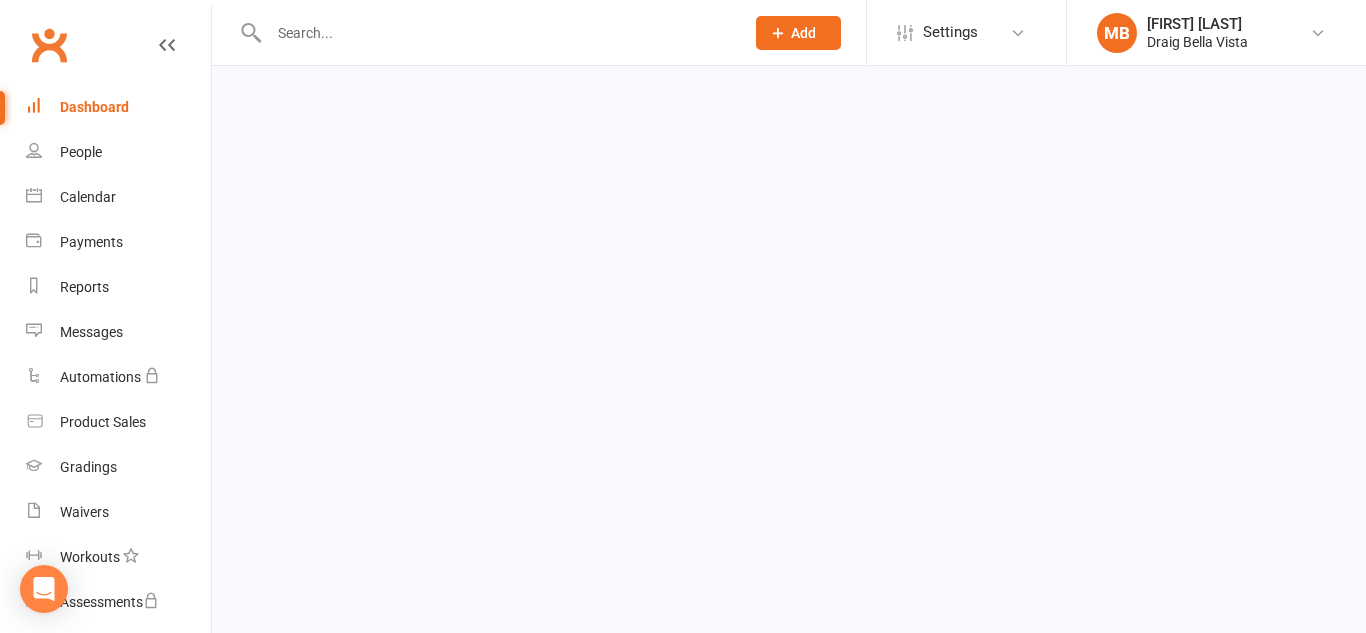 scroll, scrollTop: 0, scrollLeft: 0, axis: both 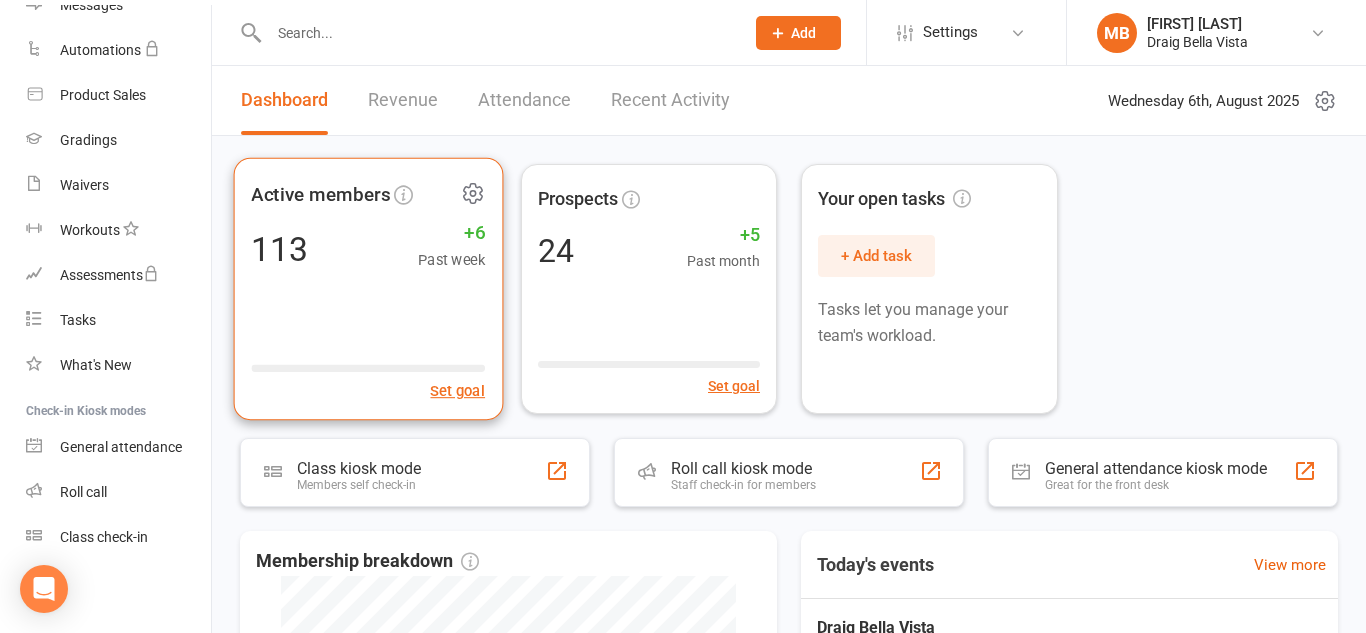 click on "Past week" at bounding box center (451, 260) 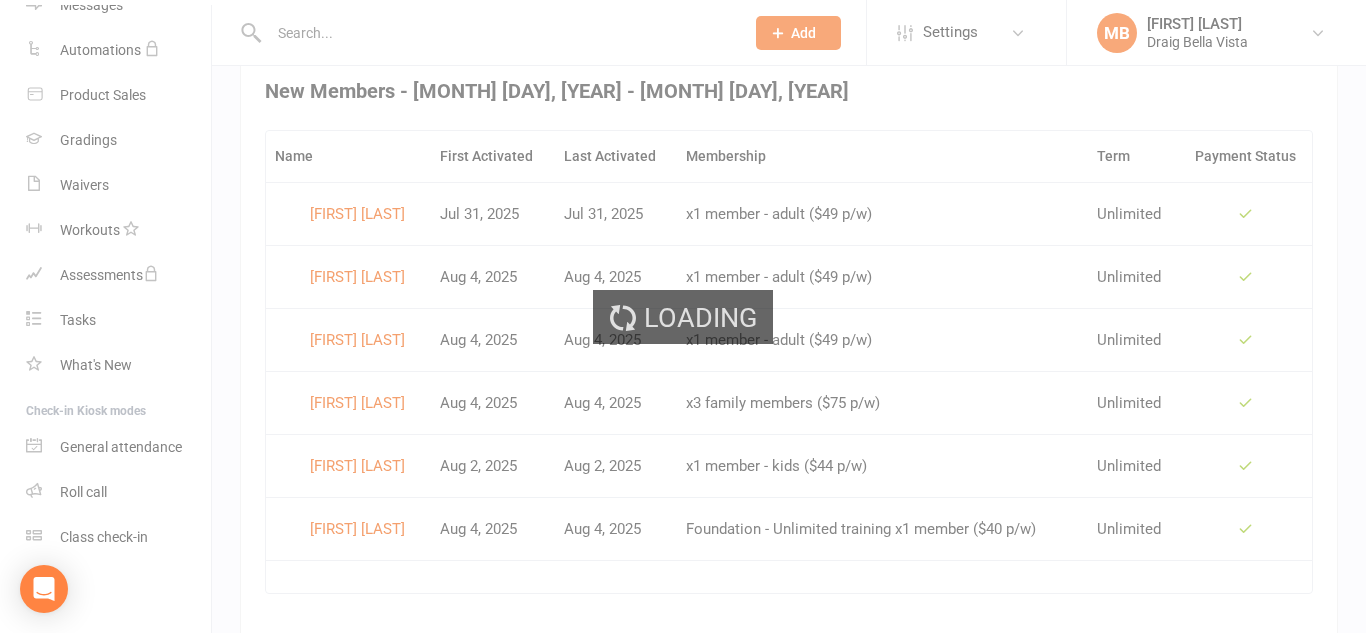 scroll, scrollTop: 784, scrollLeft: 0, axis: vertical 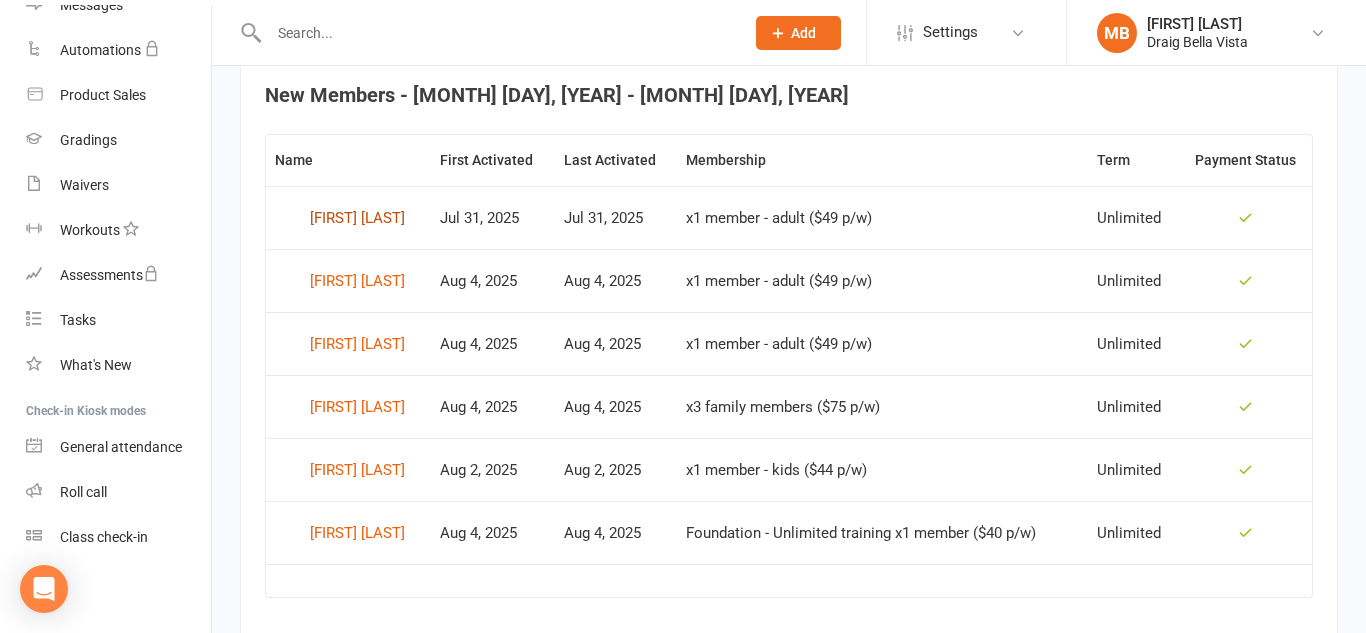 click on "[FIRST] [LAST]" at bounding box center [357, 218] 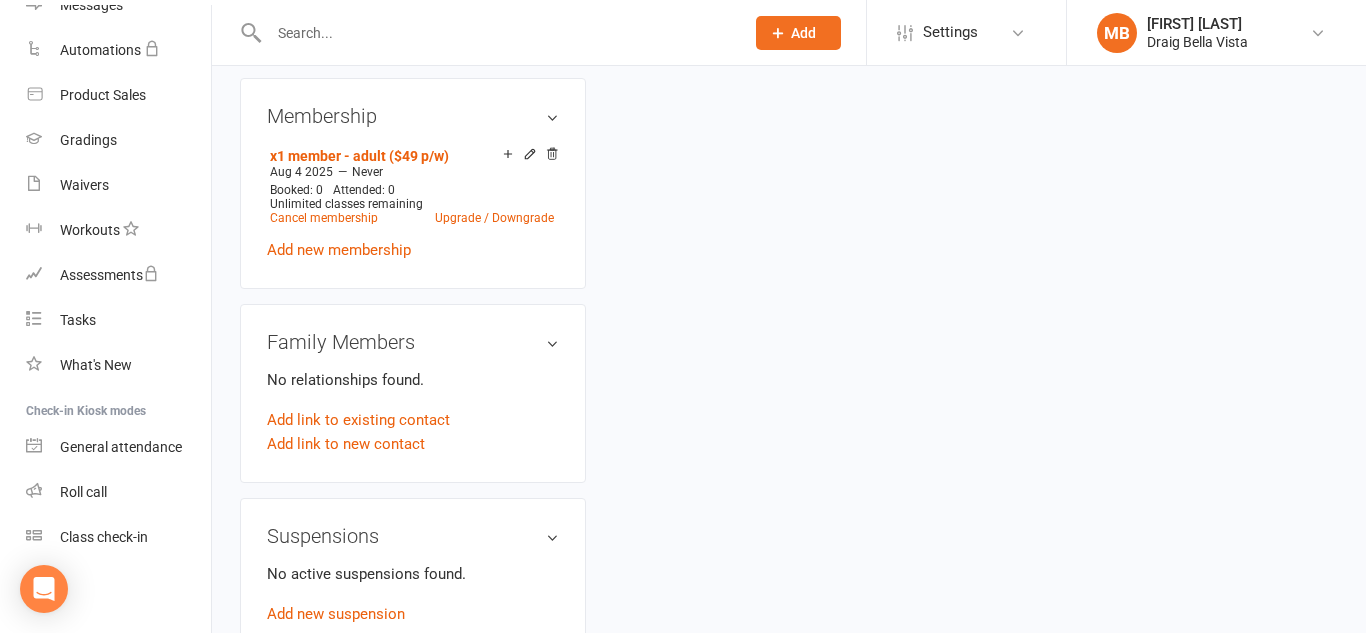 scroll, scrollTop: 0, scrollLeft: 0, axis: both 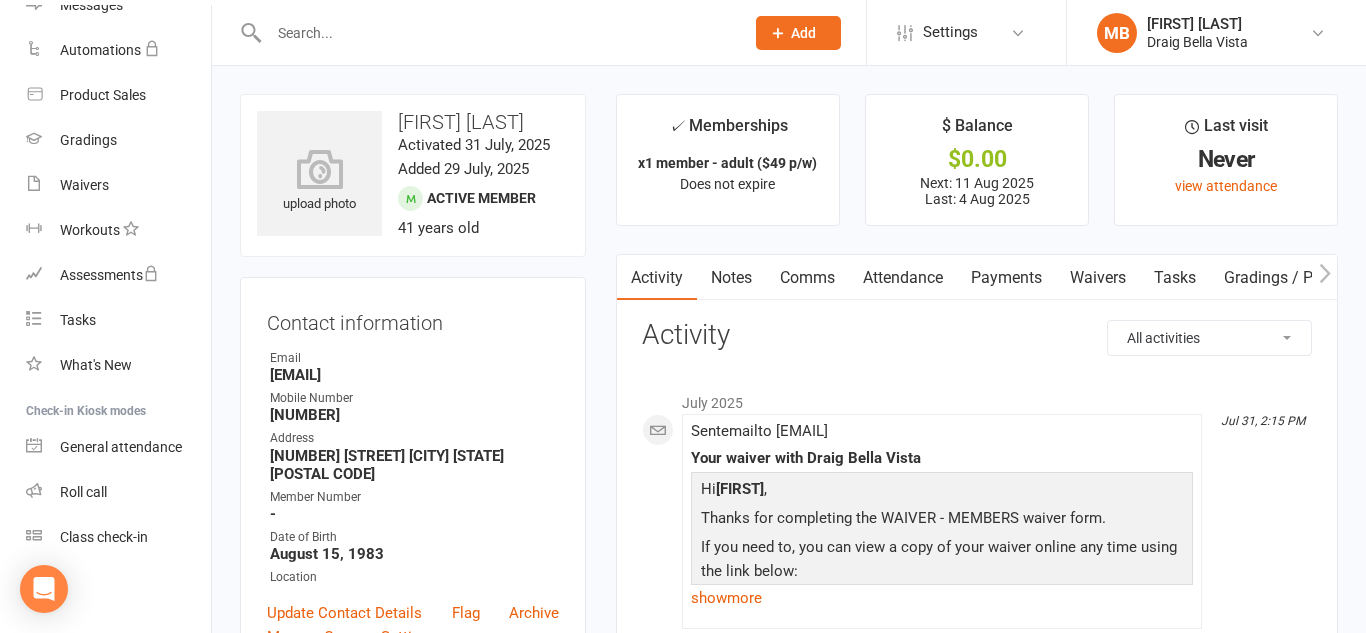 click on "Payments" at bounding box center [1006, 278] 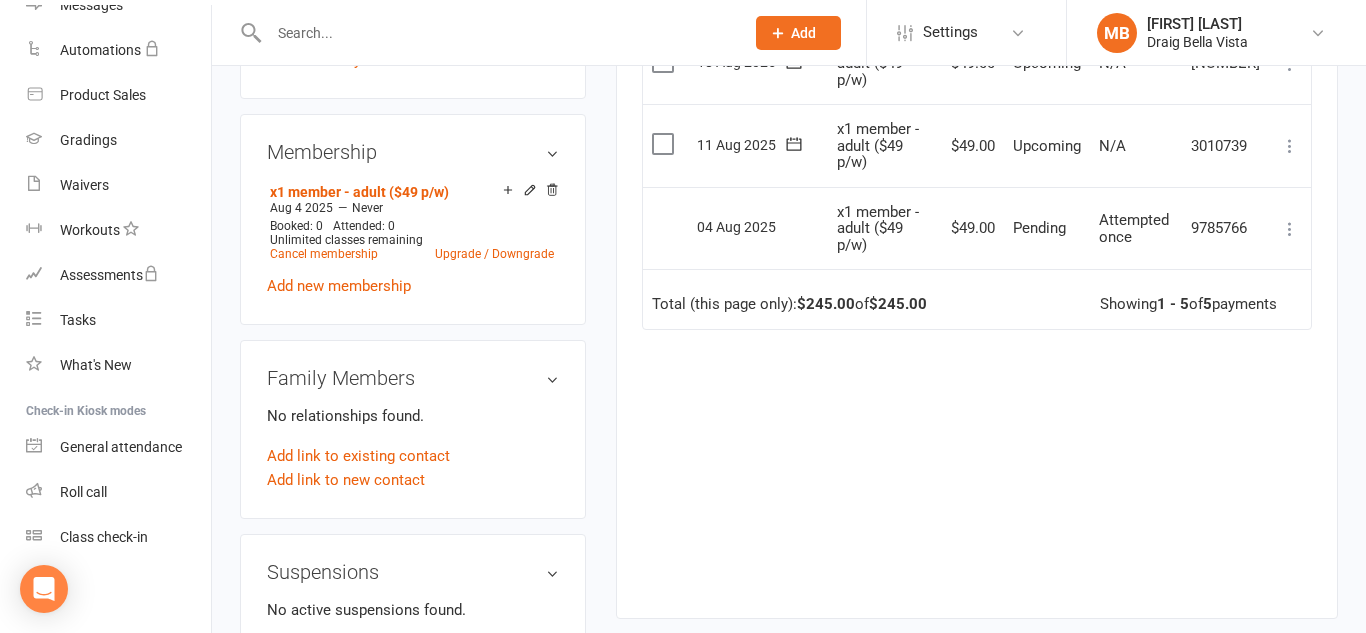 scroll, scrollTop: 744, scrollLeft: 0, axis: vertical 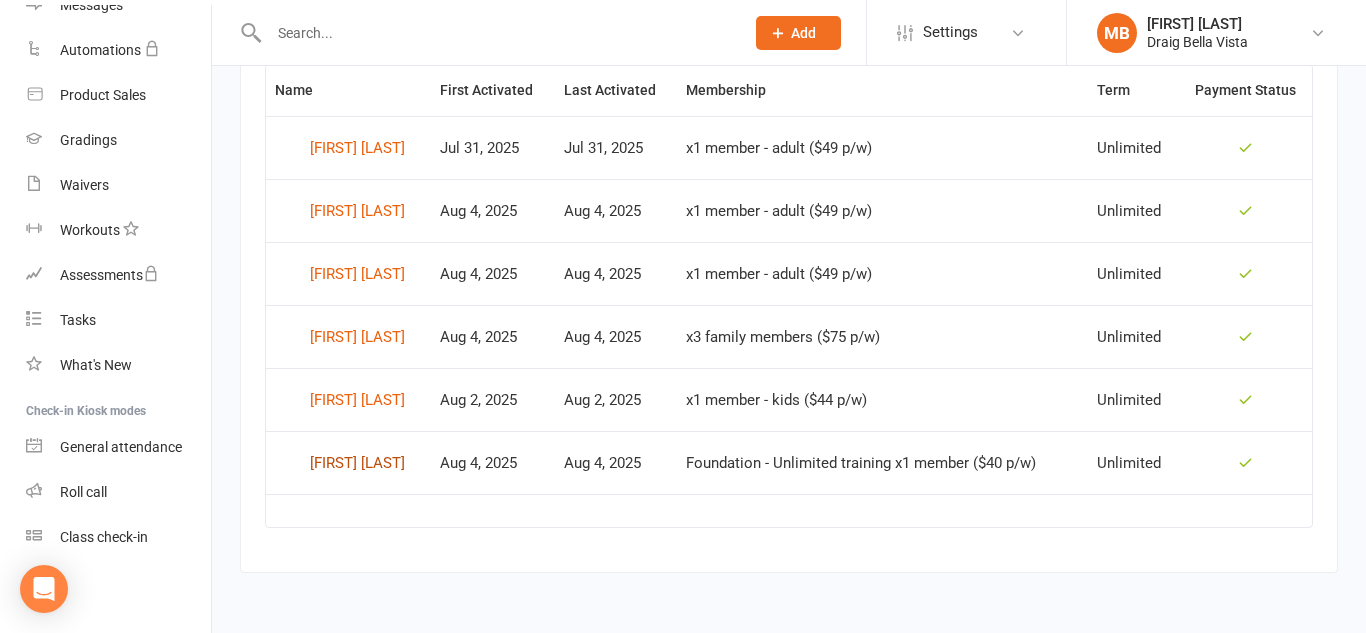 click on "[FIRST] [LAST]" at bounding box center [357, 463] 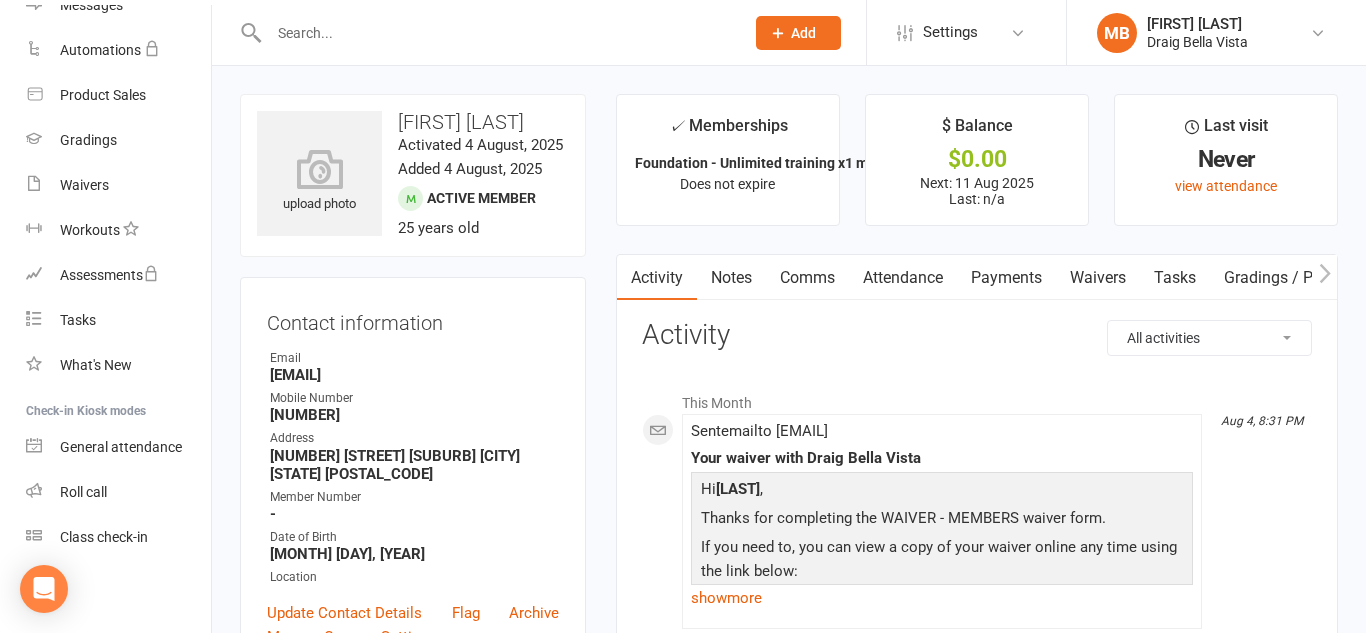 scroll, scrollTop: 4, scrollLeft: 0, axis: vertical 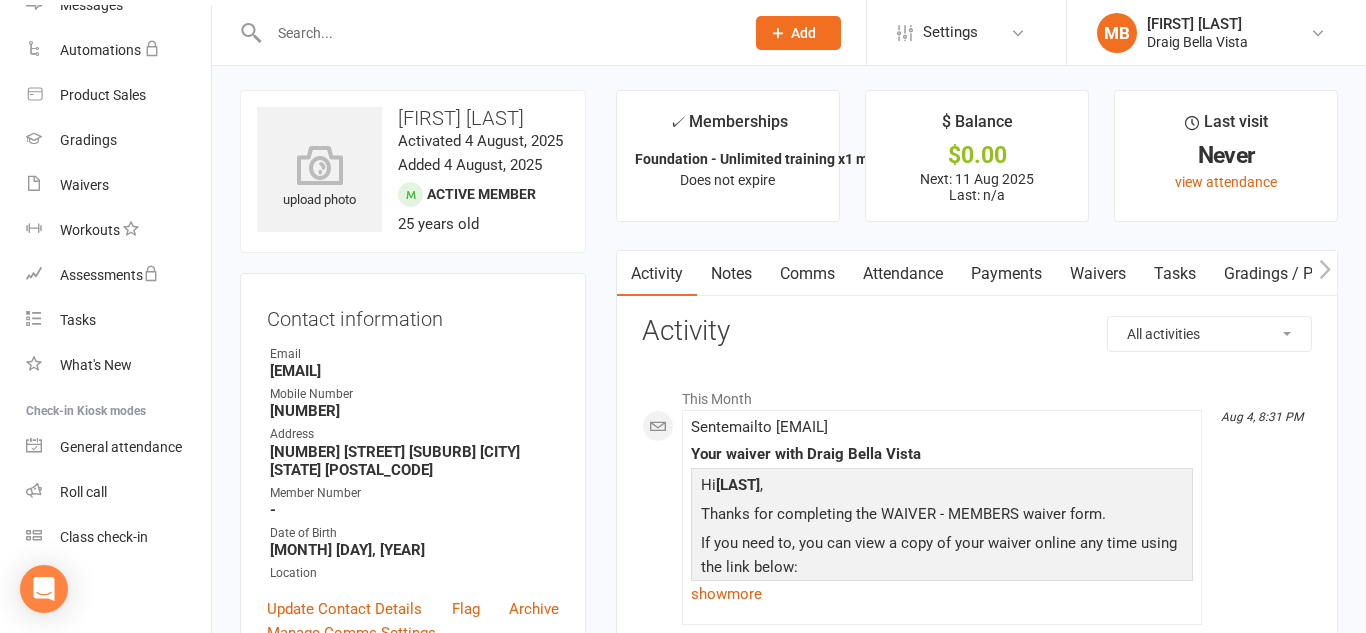 click on "Payments" at bounding box center [1006, 274] 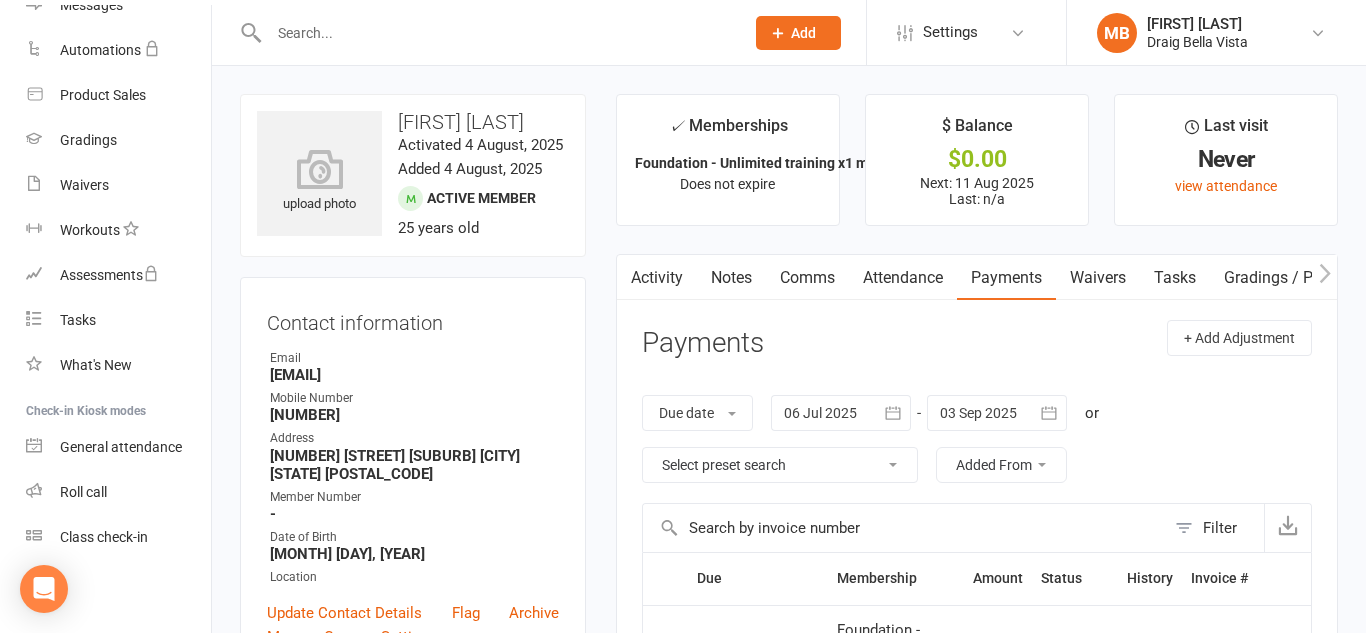 scroll, scrollTop: 6, scrollLeft: 0, axis: vertical 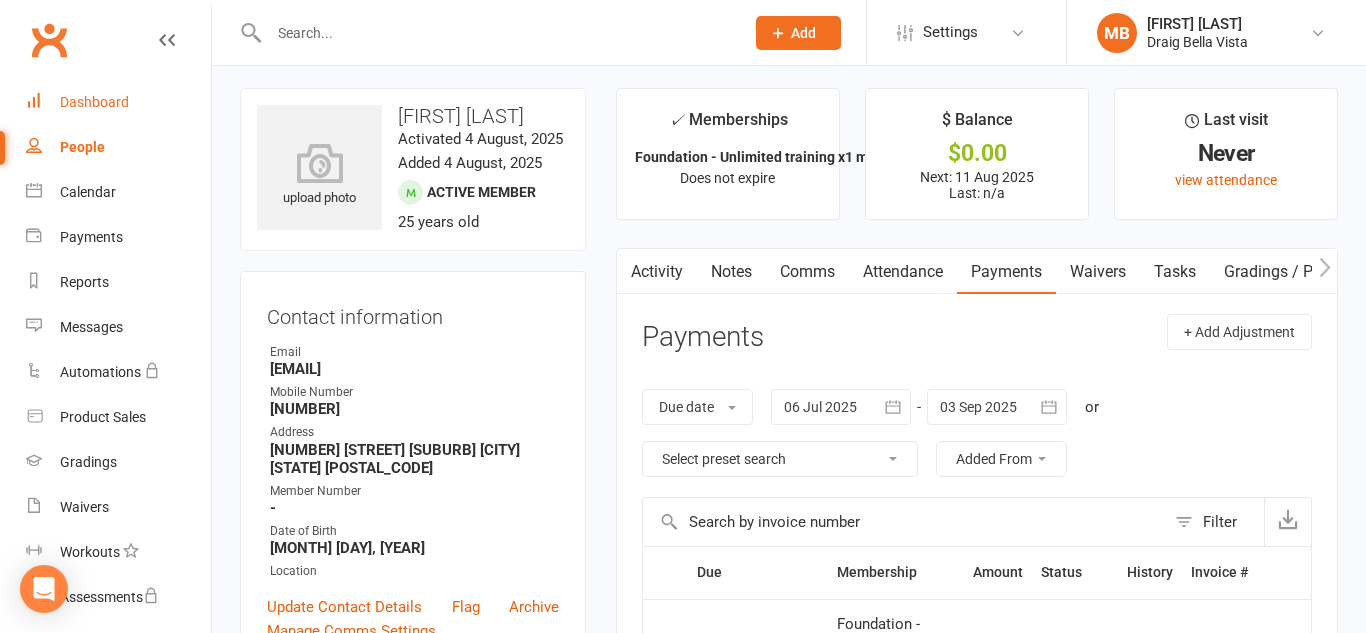 click on "Dashboard" at bounding box center (118, 102) 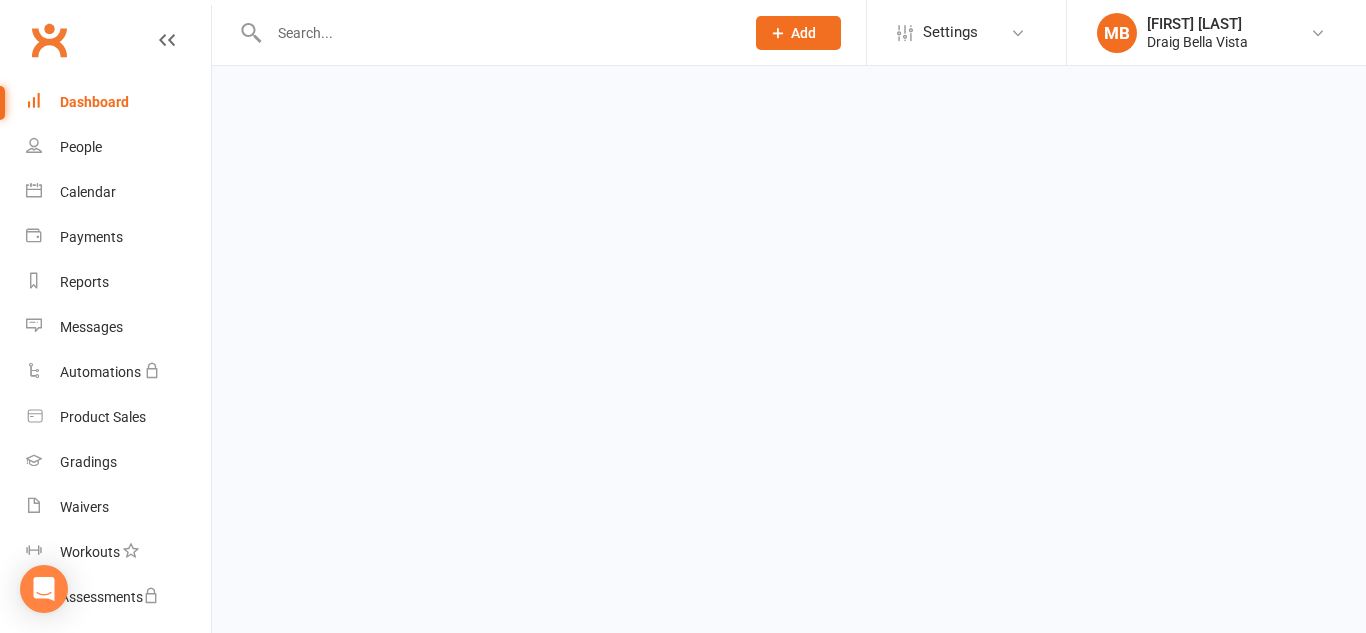 scroll, scrollTop: 0, scrollLeft: 0, axis: both 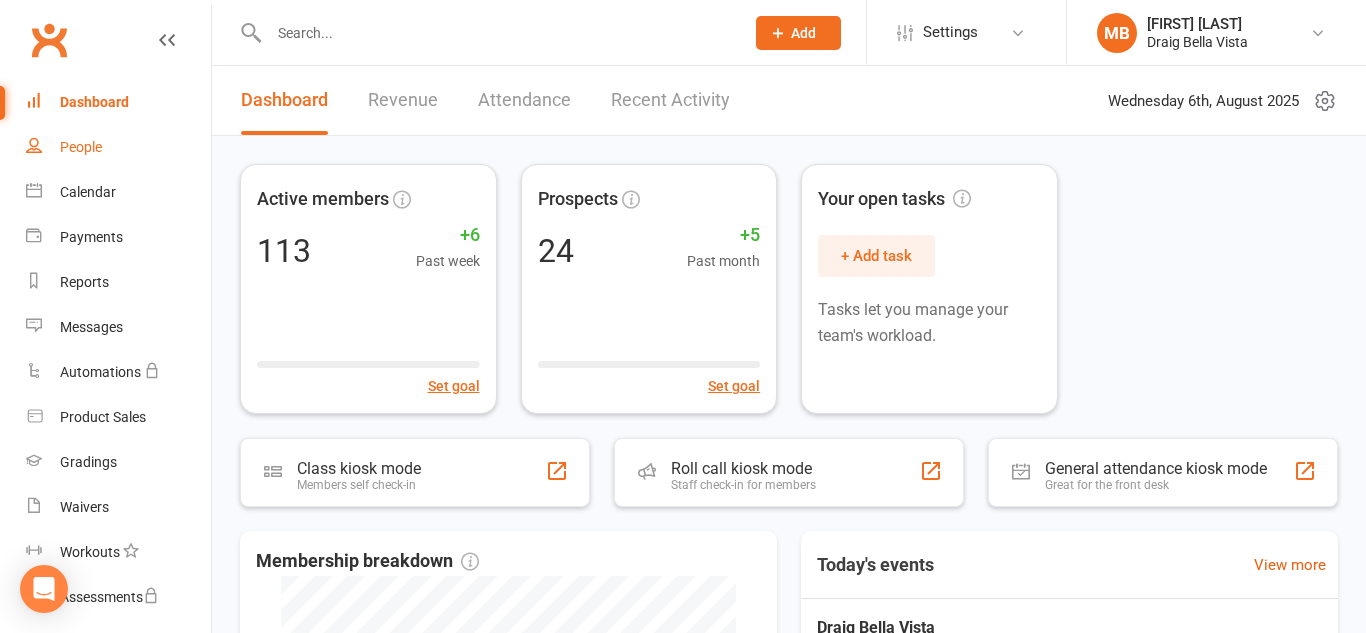 click on "People" at bounding box center (118, 147) 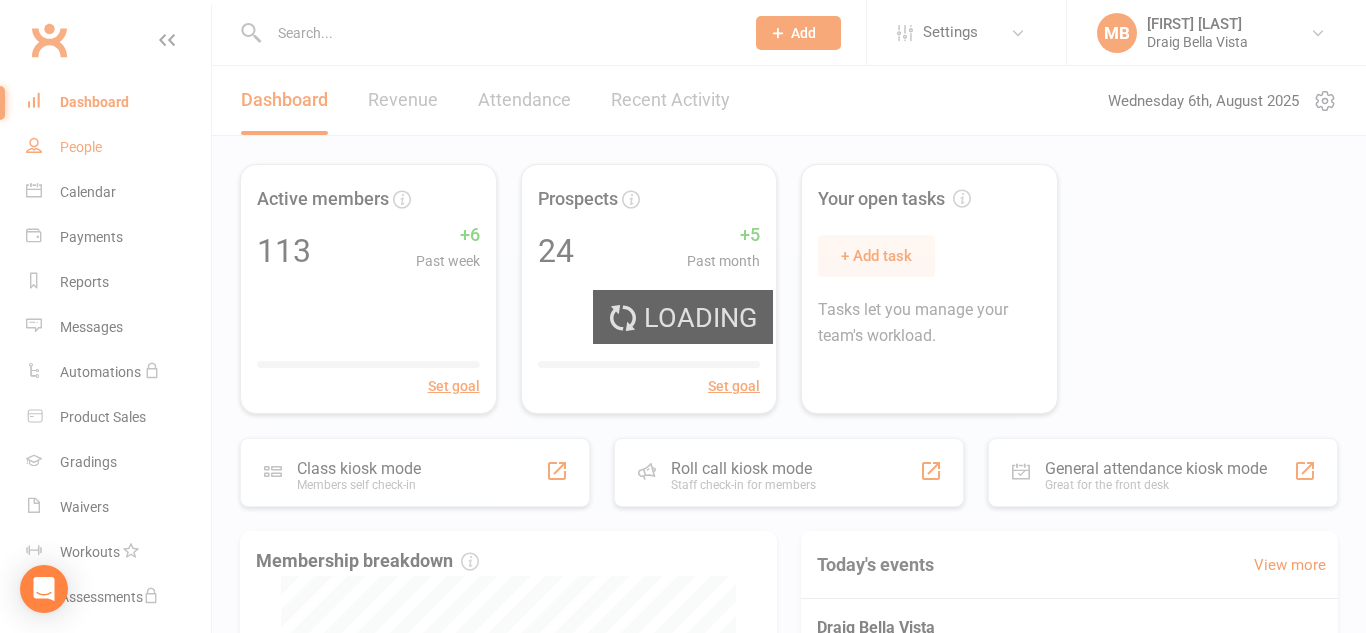 select on "100" 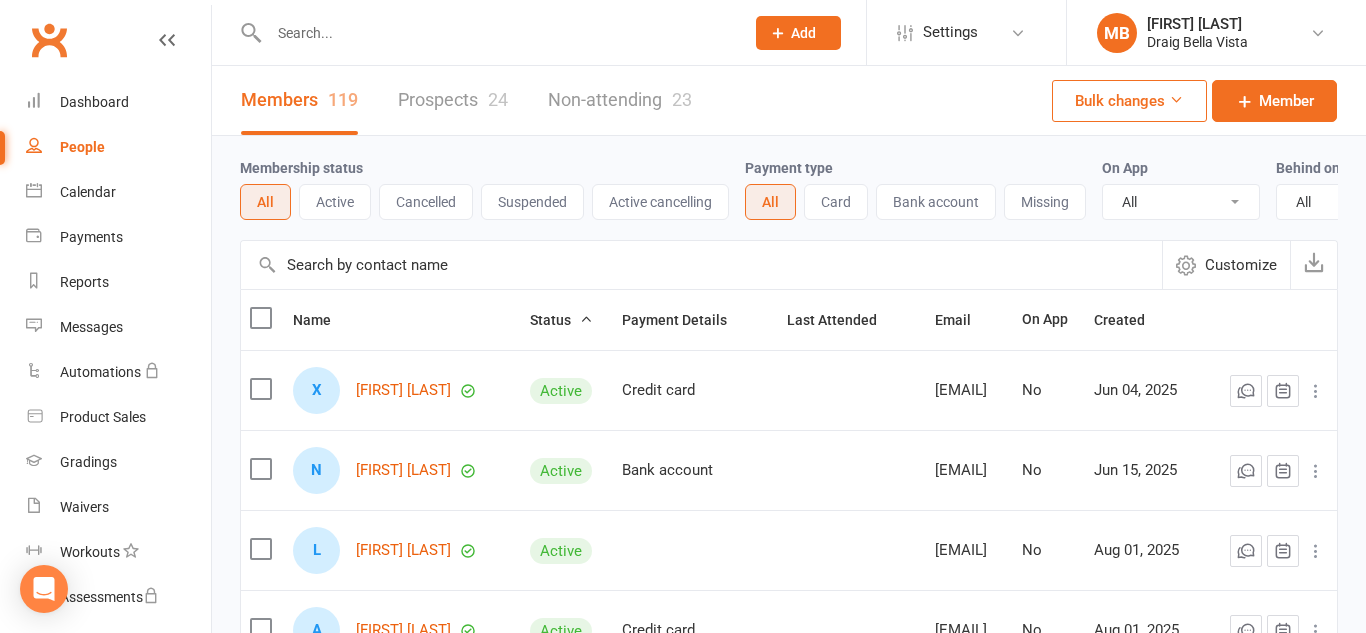 click on "Prospects 24" at bounding box center [453, 100] 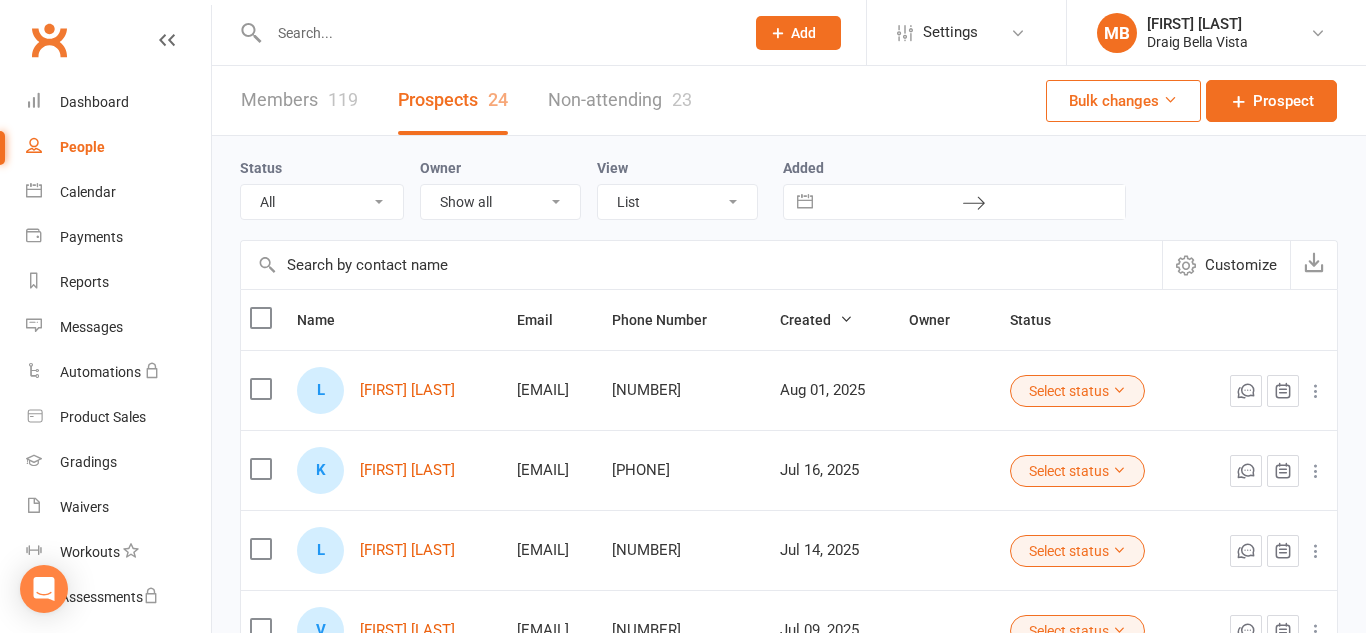 scroll, scrollTop: 2, scrollLeft: 0, axis: vertical 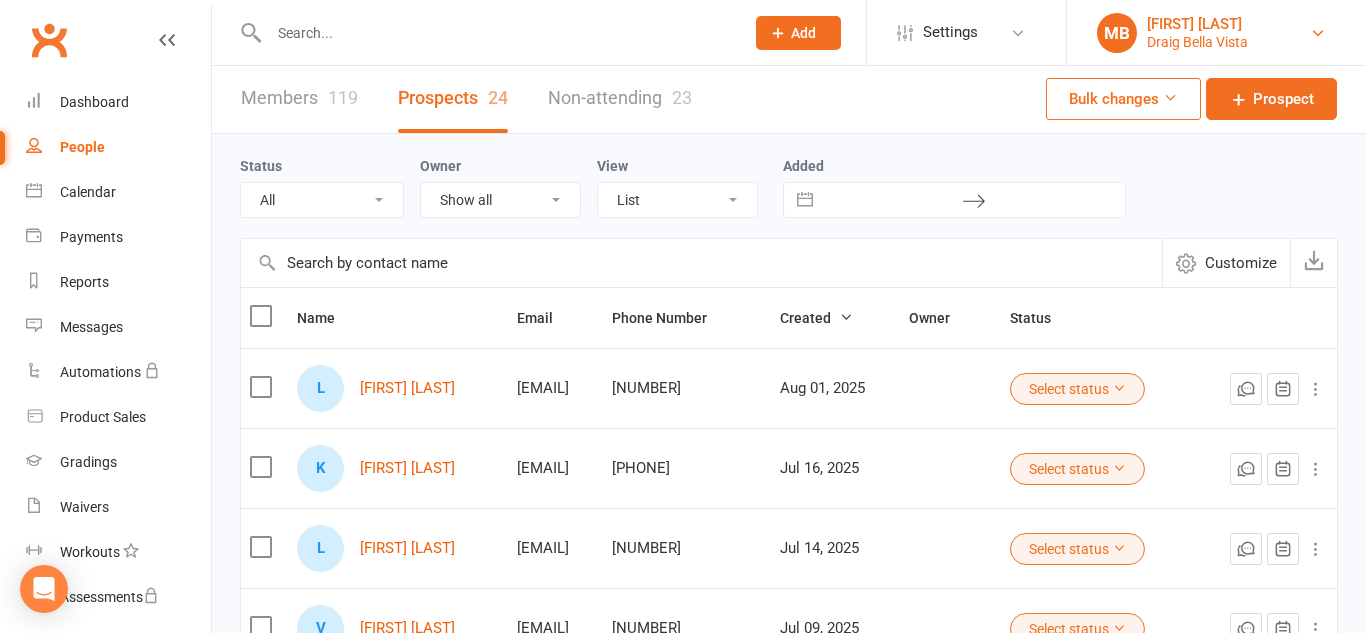 click on "MB [FIRST] [LAST] Draig Bella Vista" at bounding box center (1216, 33) 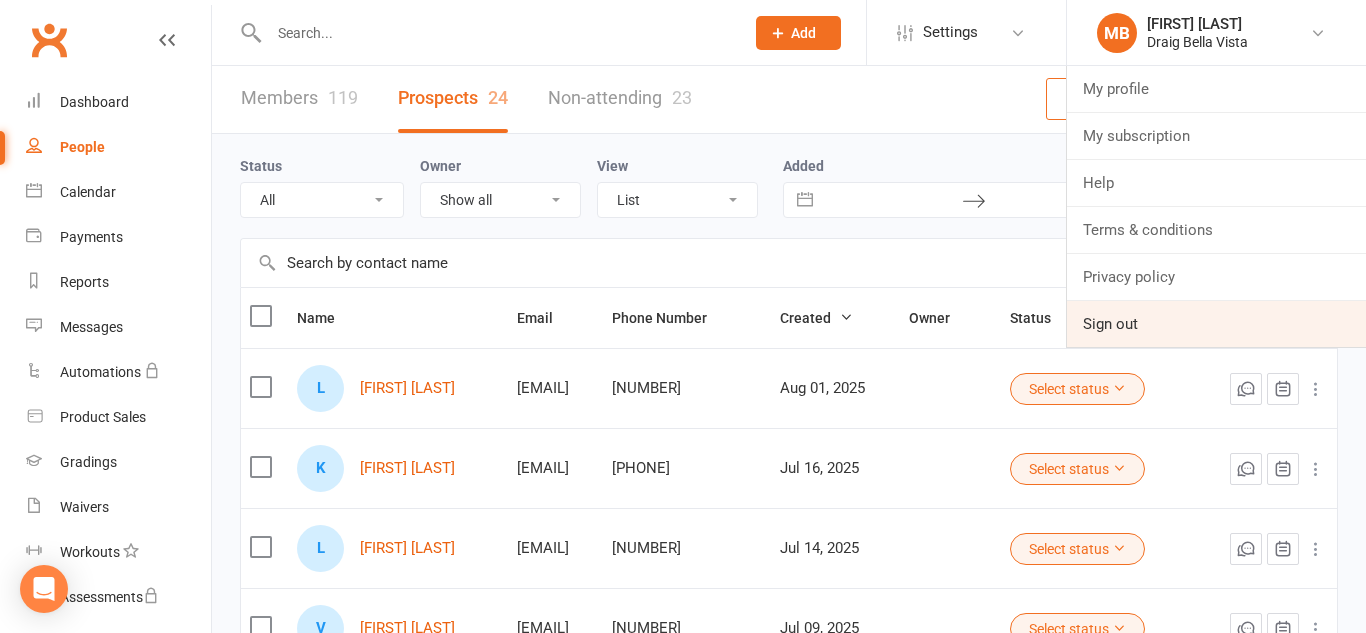 click on "Sign out" at bounding box center [1216, 324] 